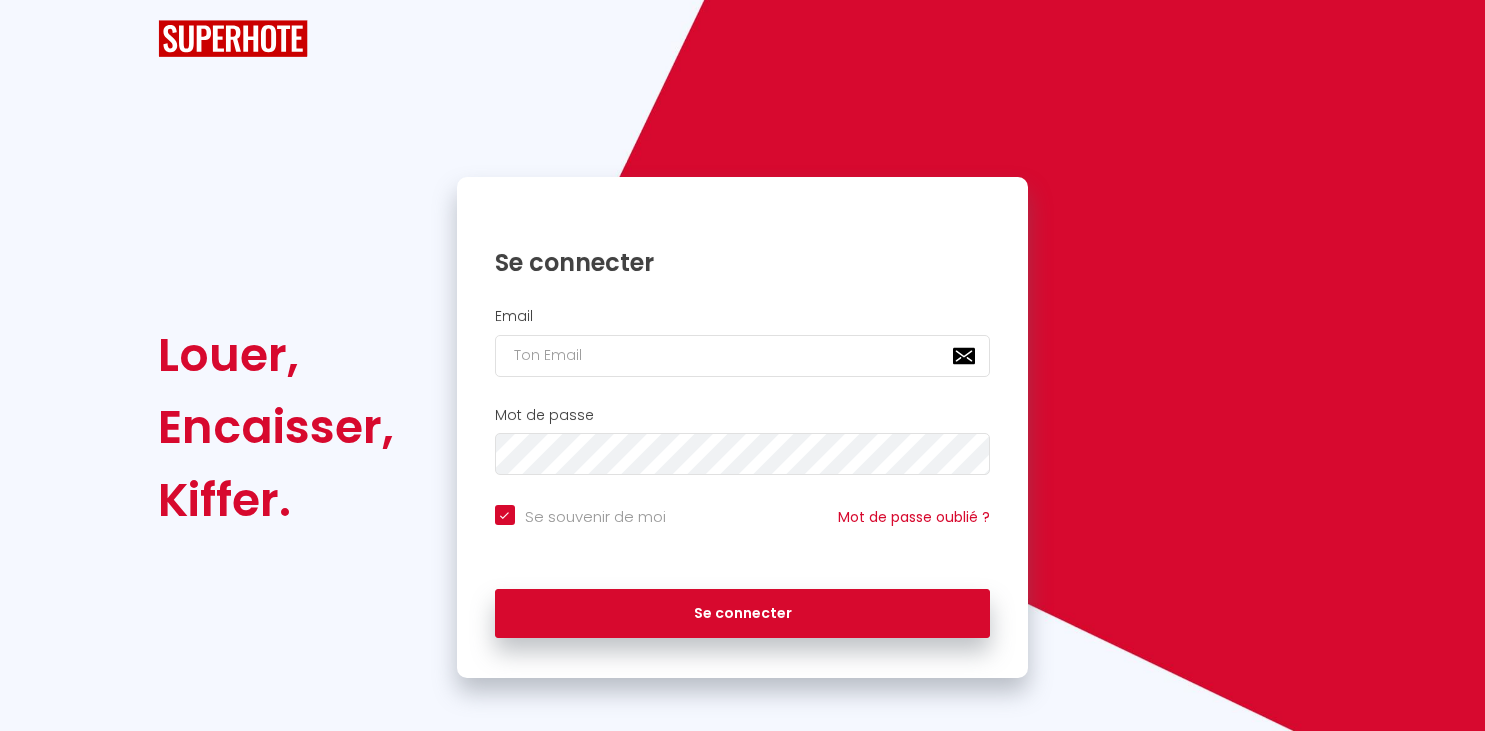 scroll, scrollTop: 0, scrollLeft: 0, axis: both 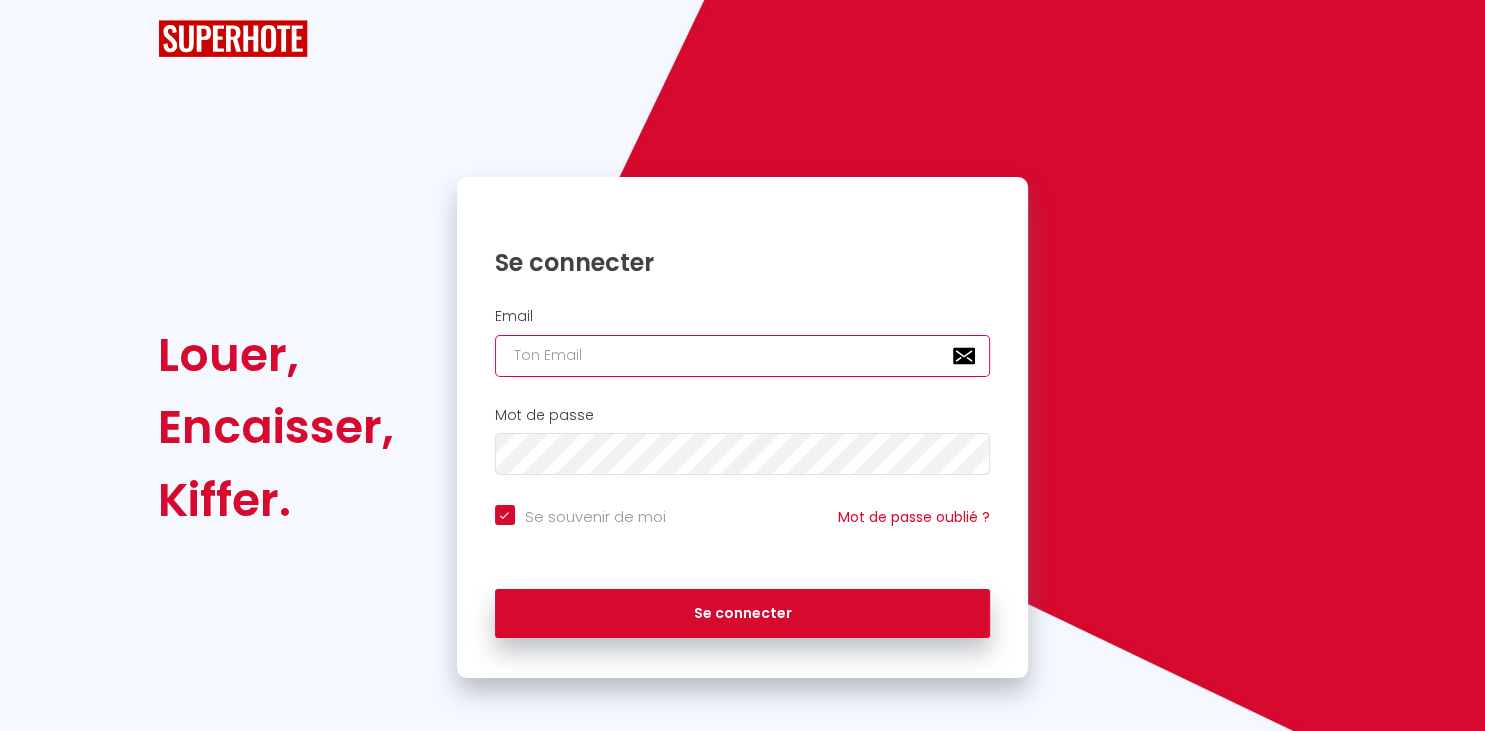 click at bounding box center (743, 356) 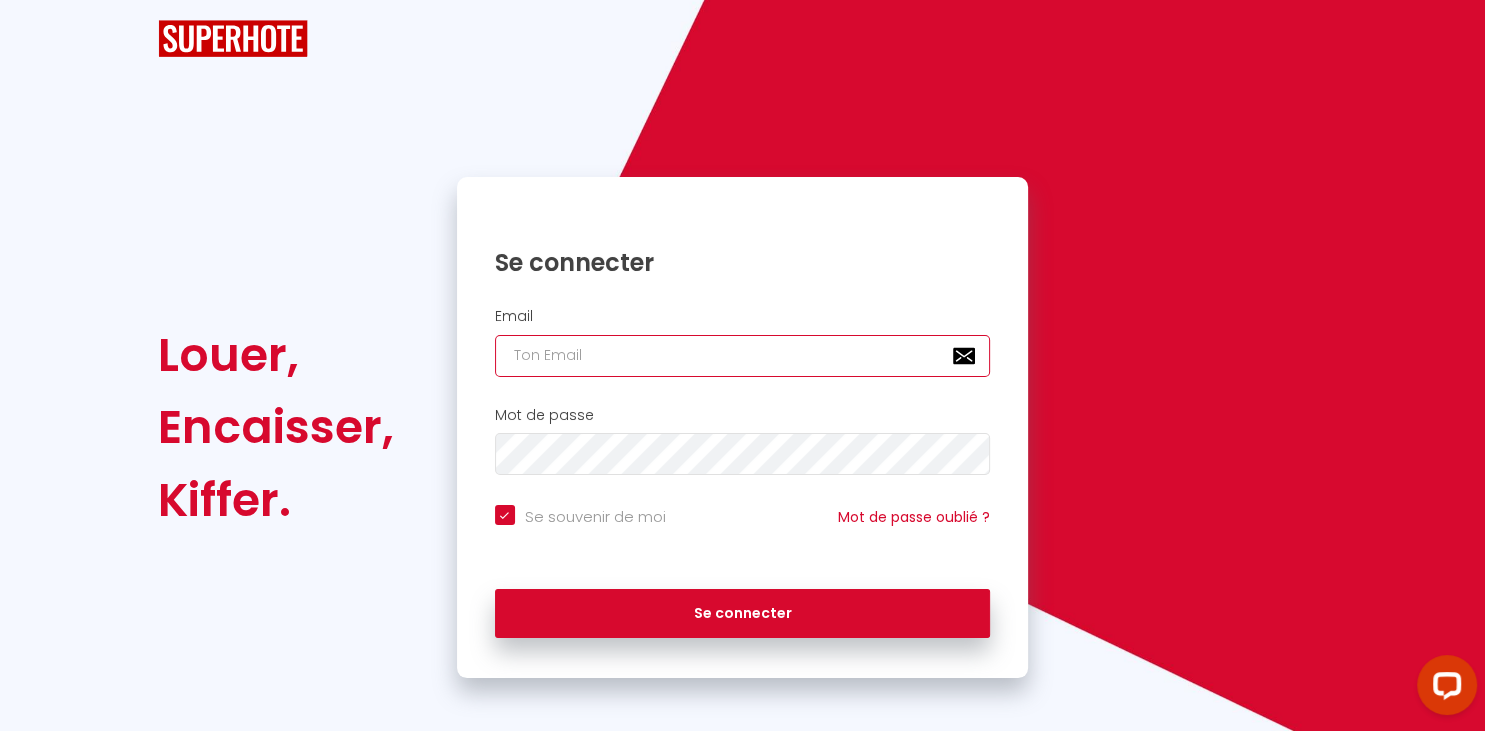 scroll, scrollTop: 0, scrollLeft: 0, axis: both 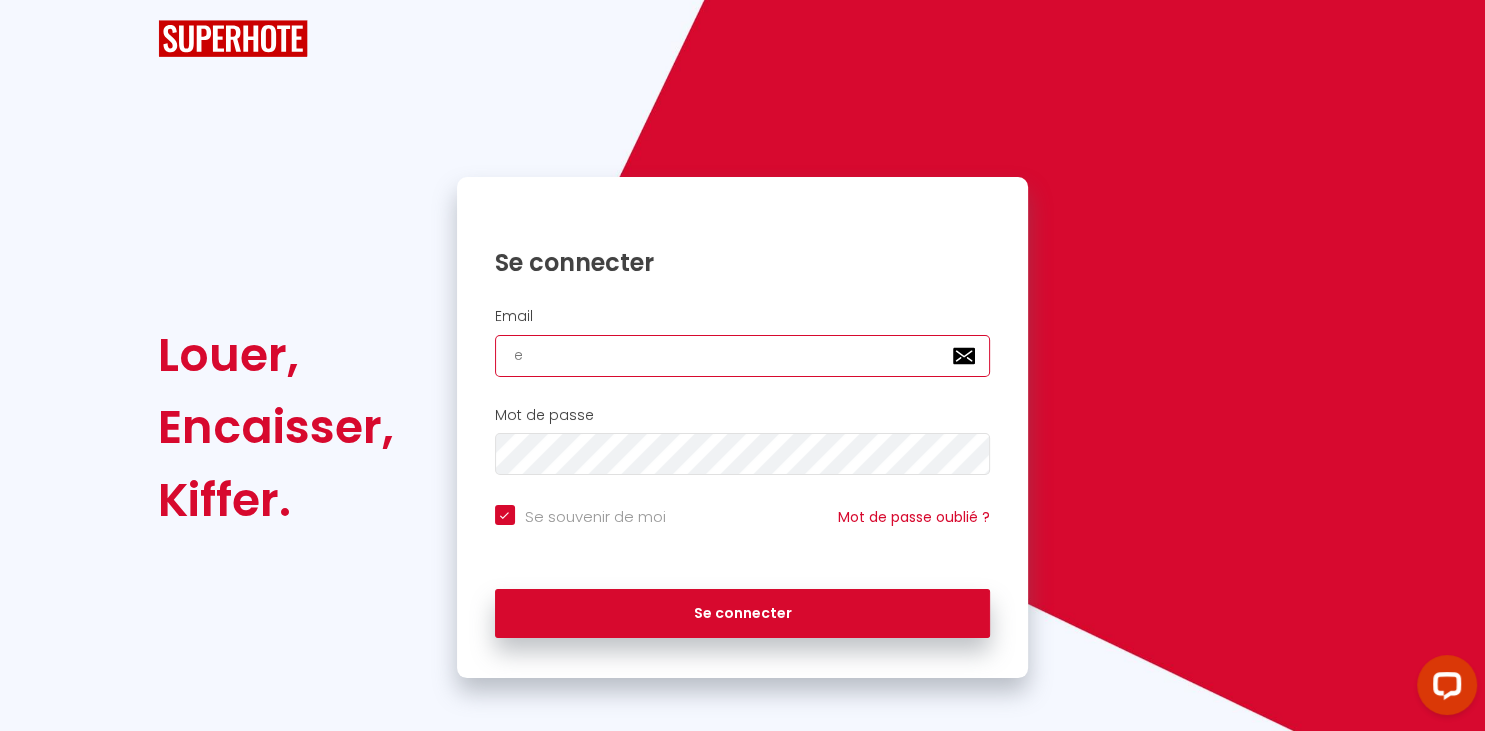 checkbox on "true" 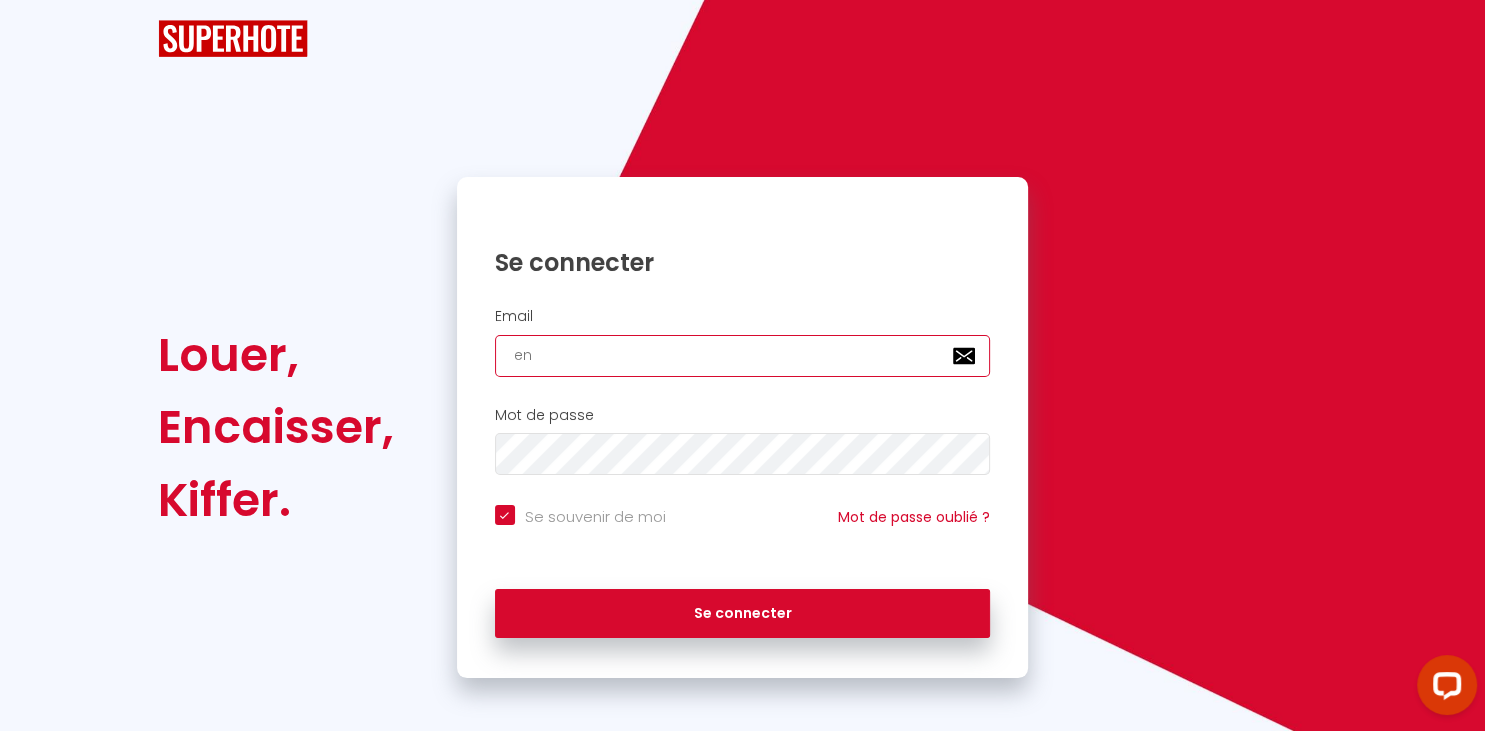 type on "enz" 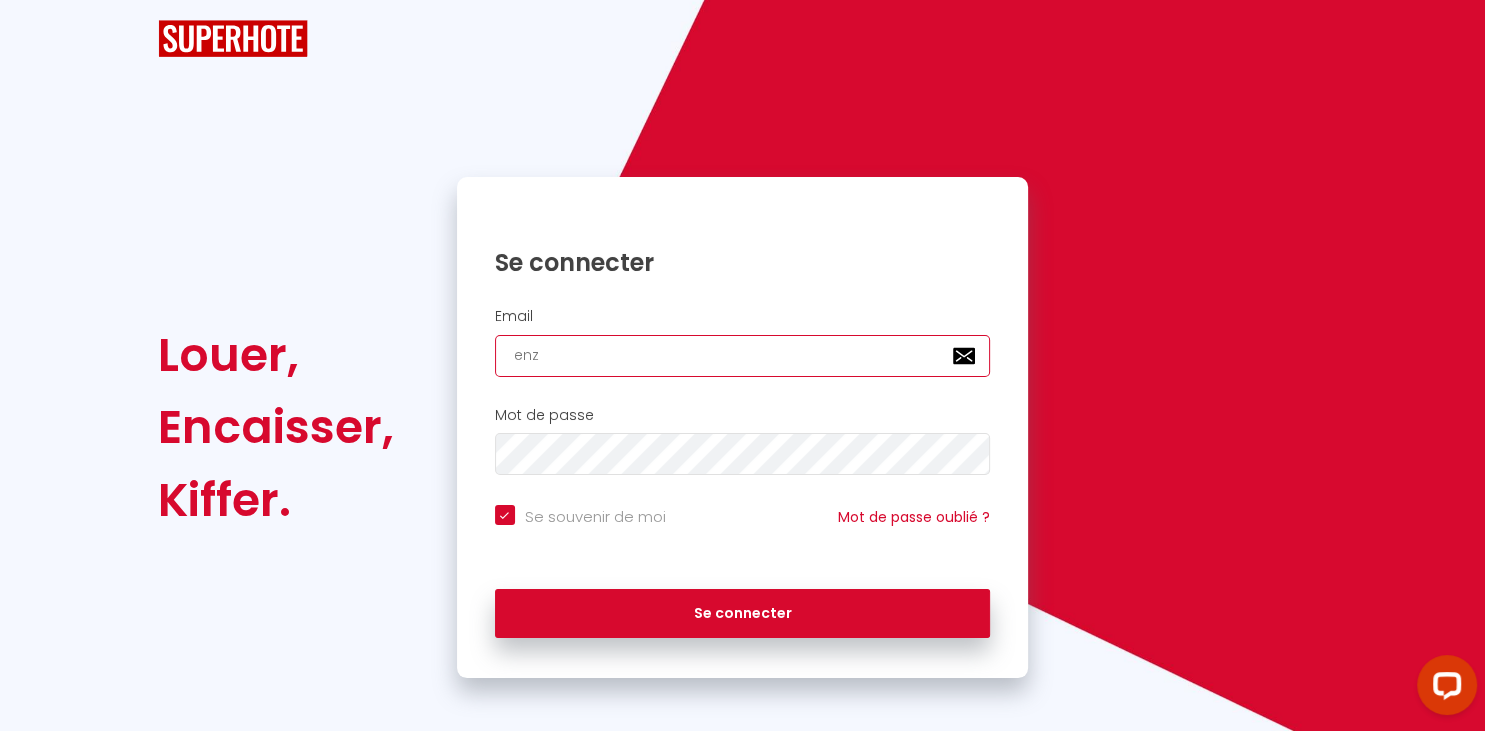 type on "[PERSON_NAME]" 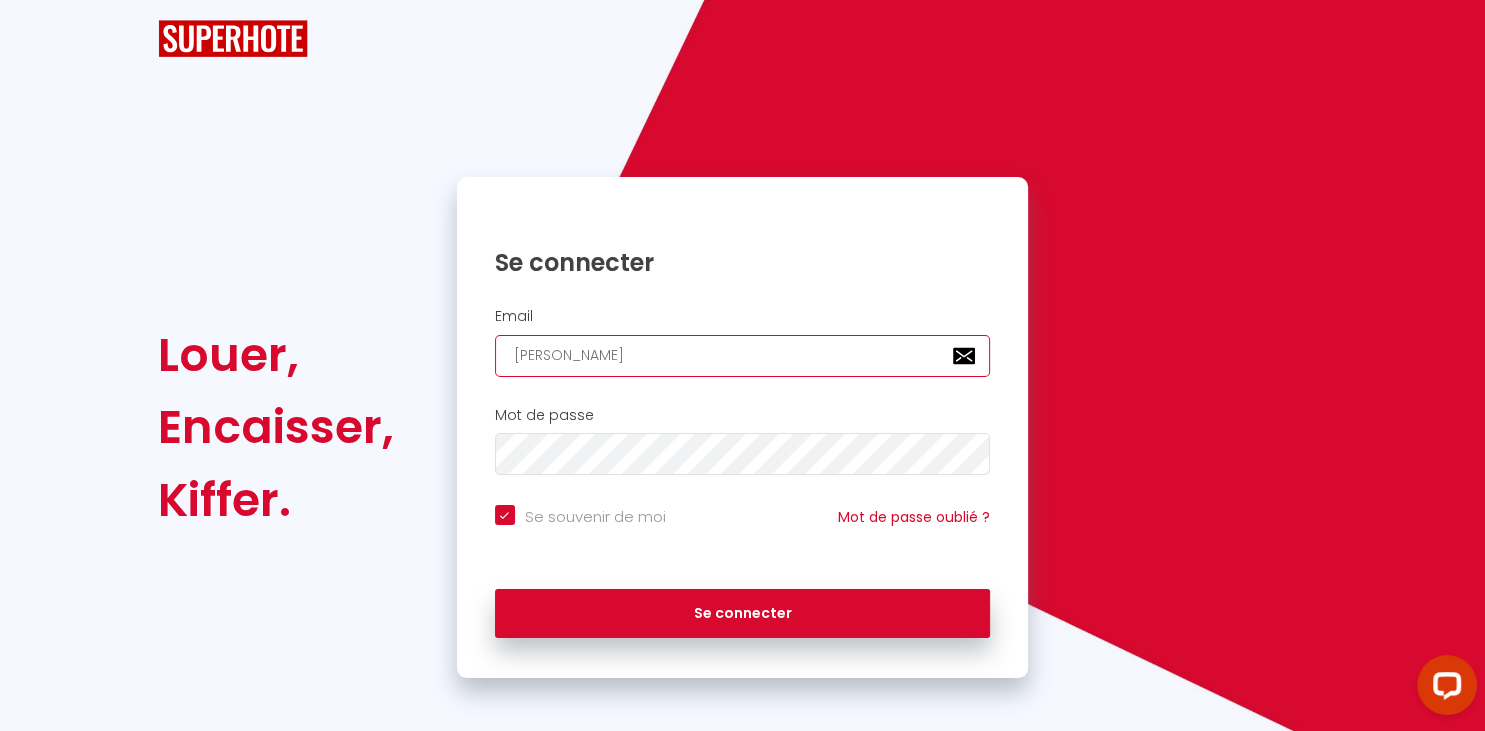 checkbox on "true" 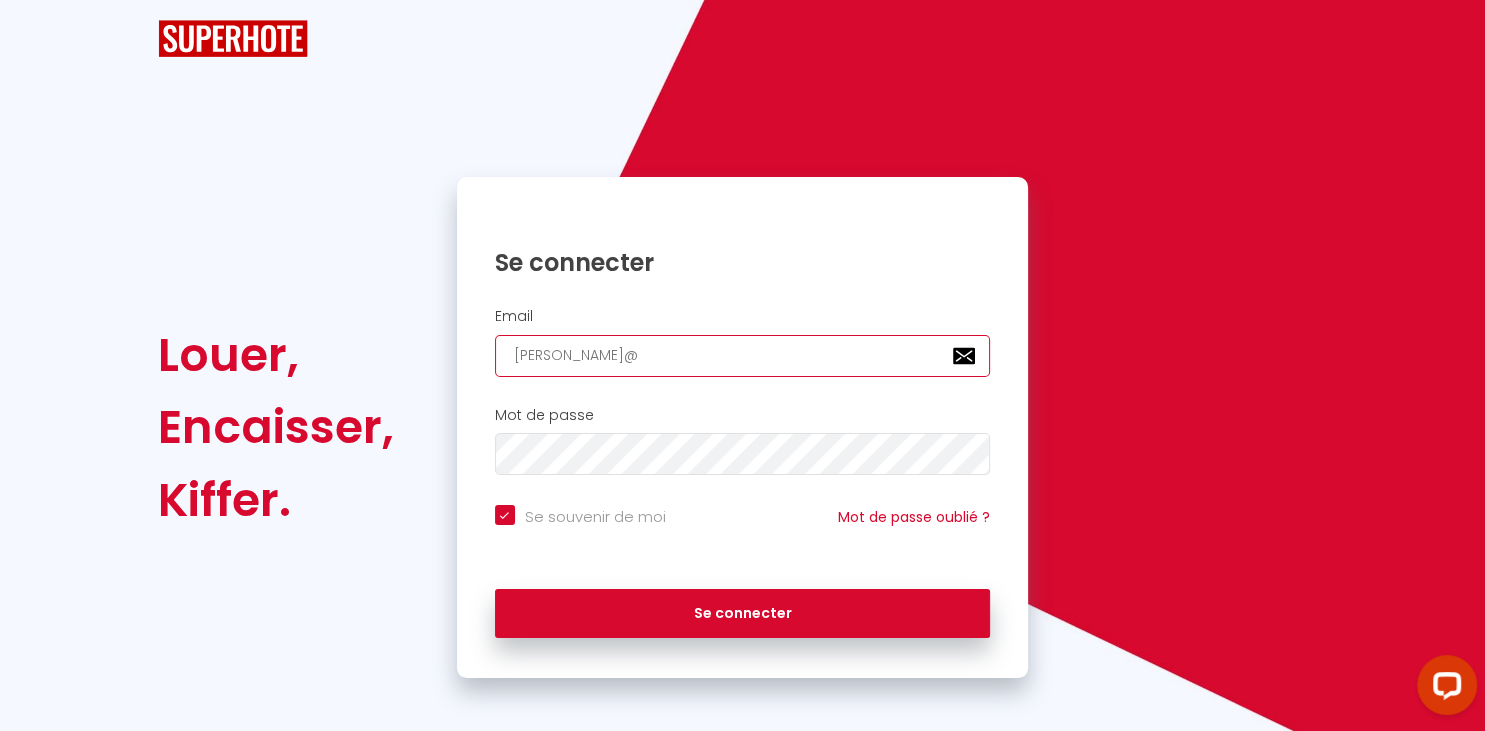 checkbox on "true" 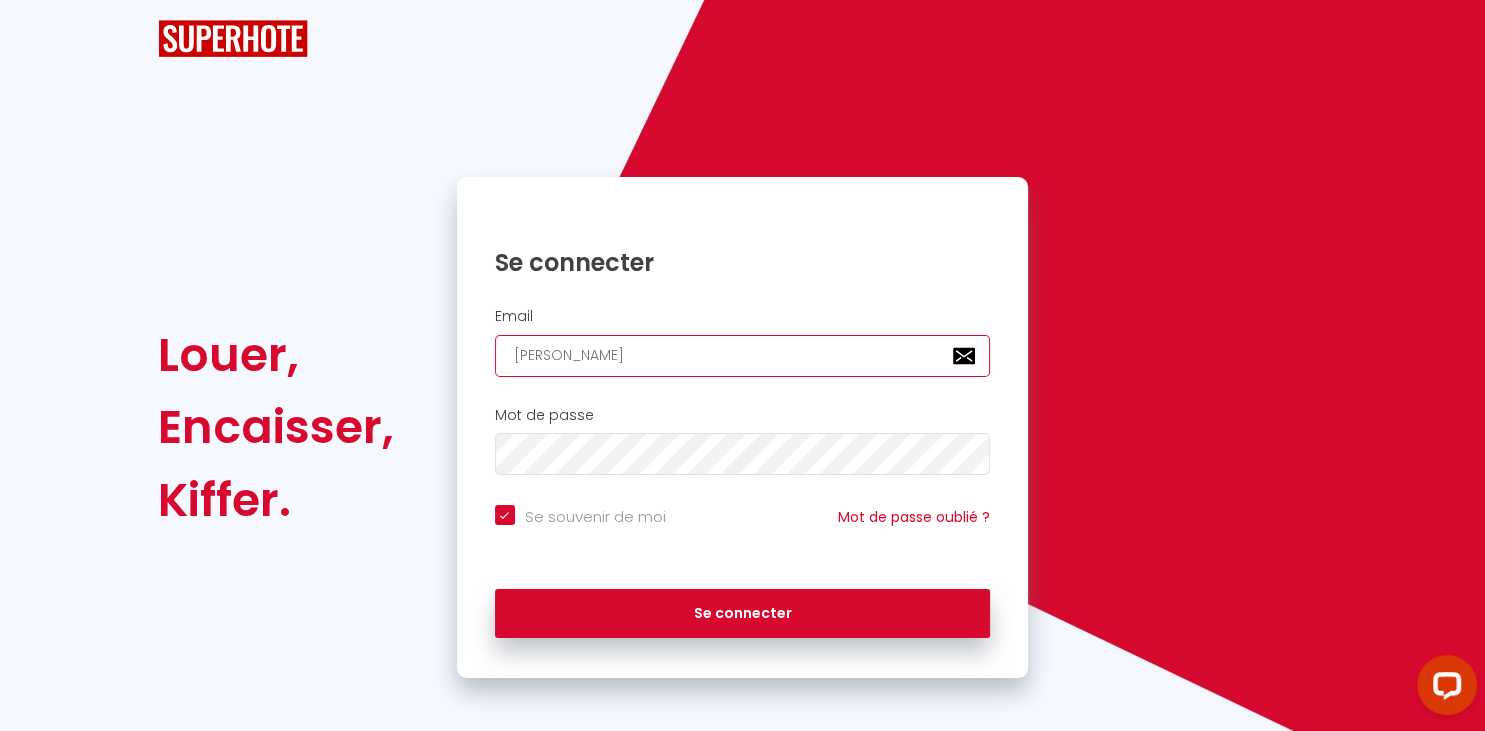 checkbox on "true" 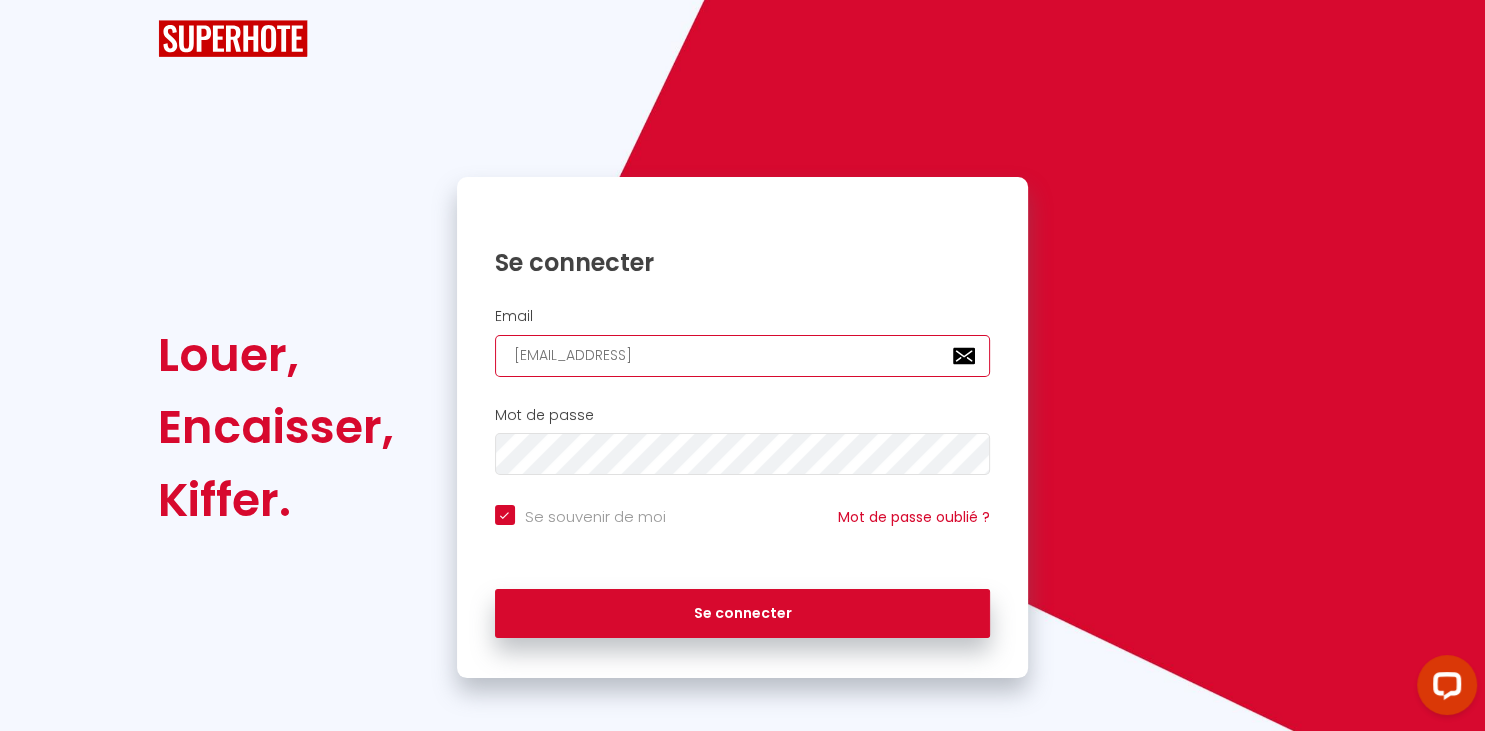 checkbox on "true" 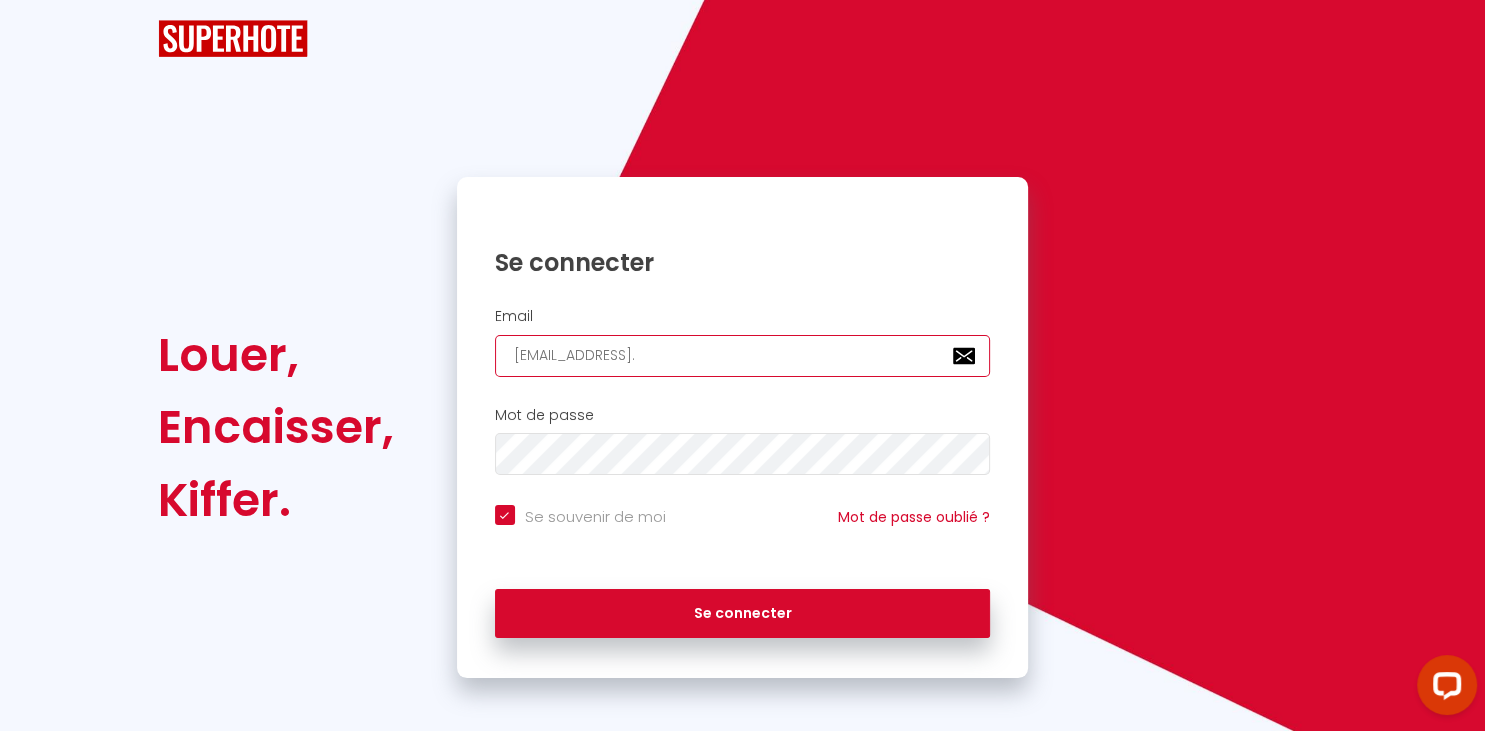 type on "[PERSON_NAME]" 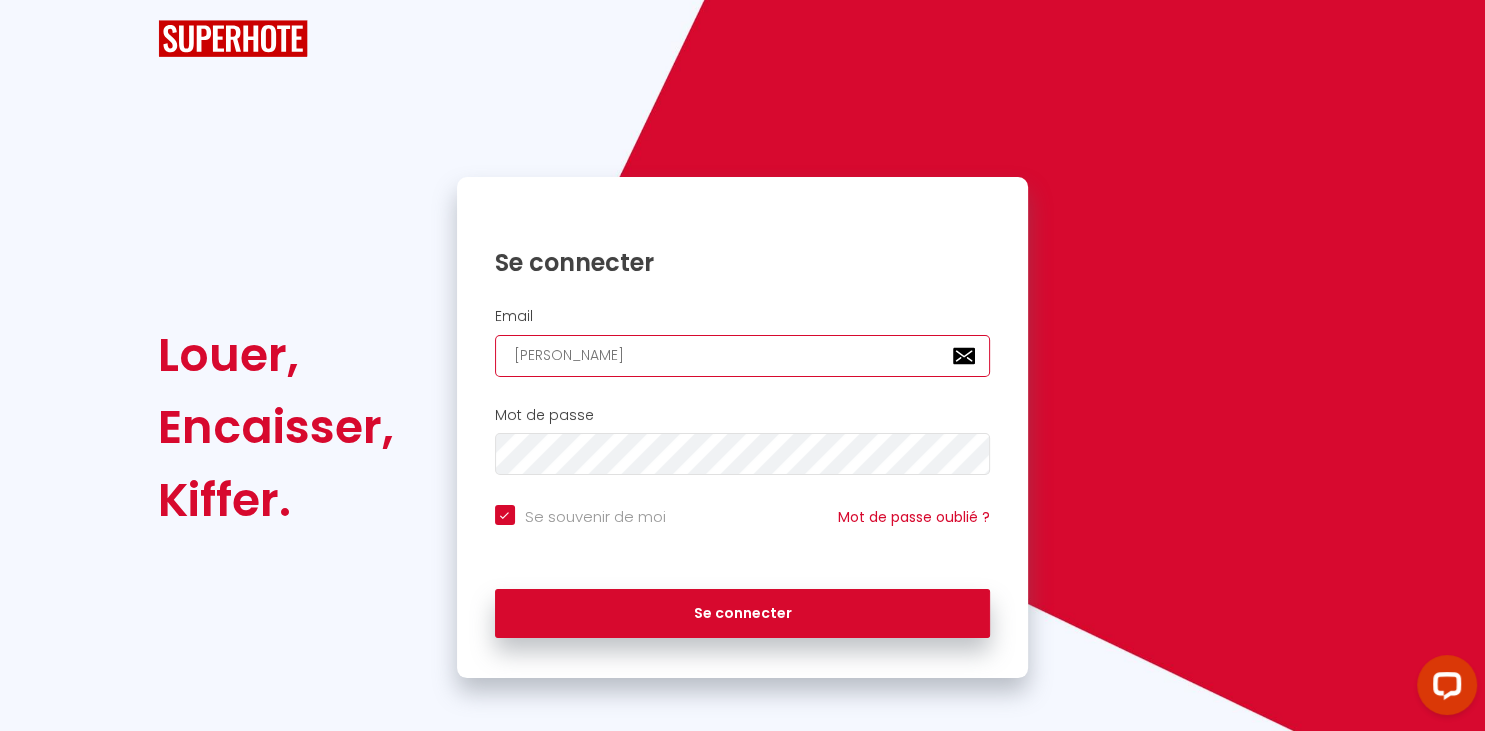 checkbox on "true" 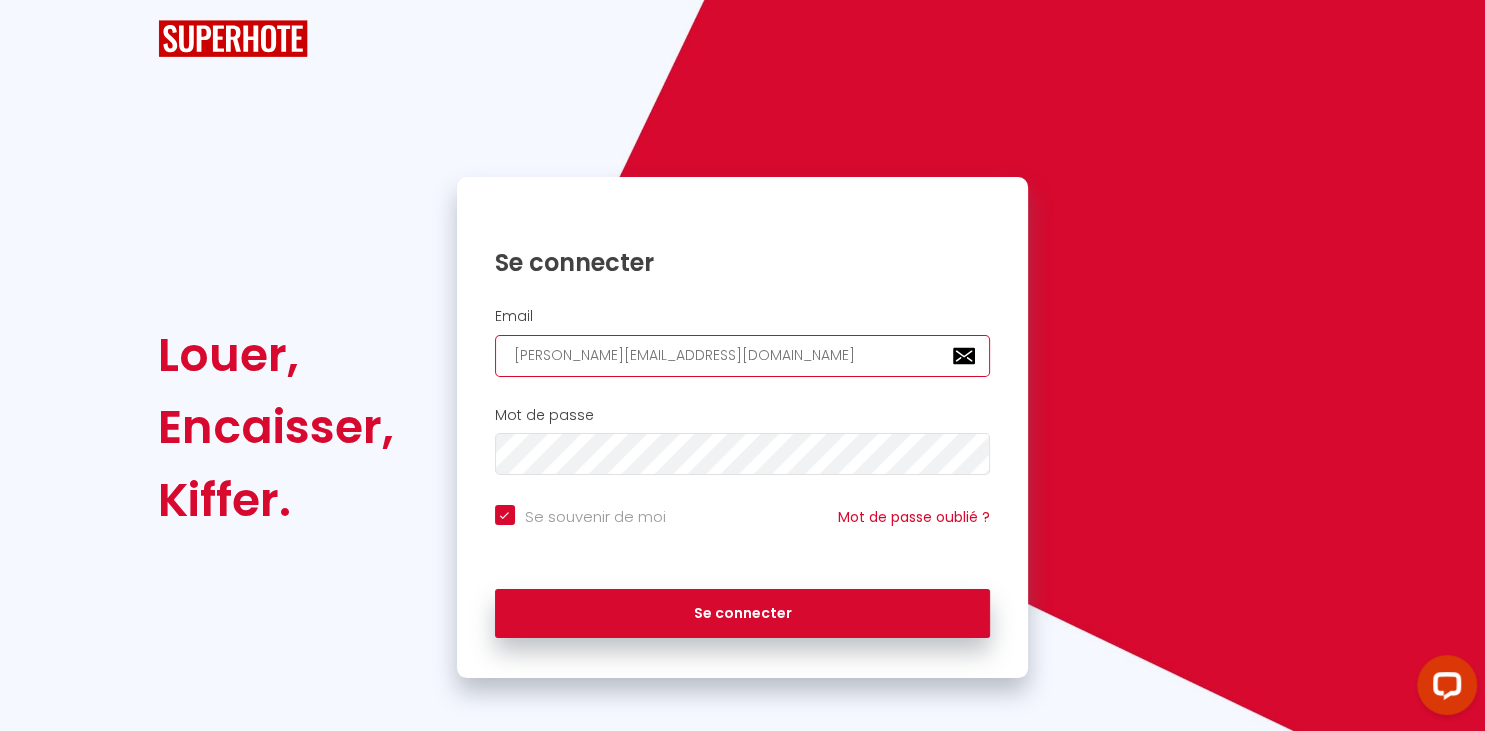 checkbox on "true" 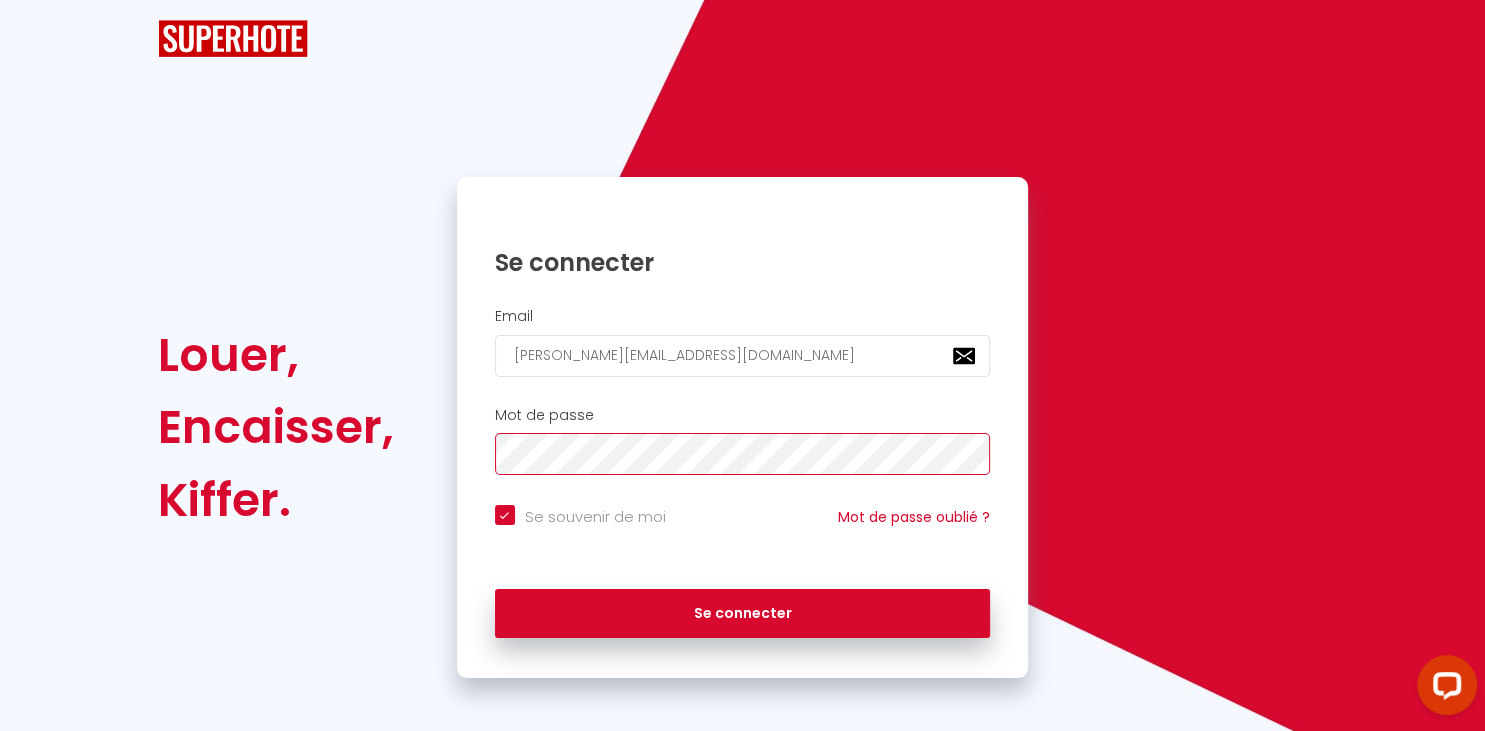 click on "Se connecter" at bounding box center (743, 614) 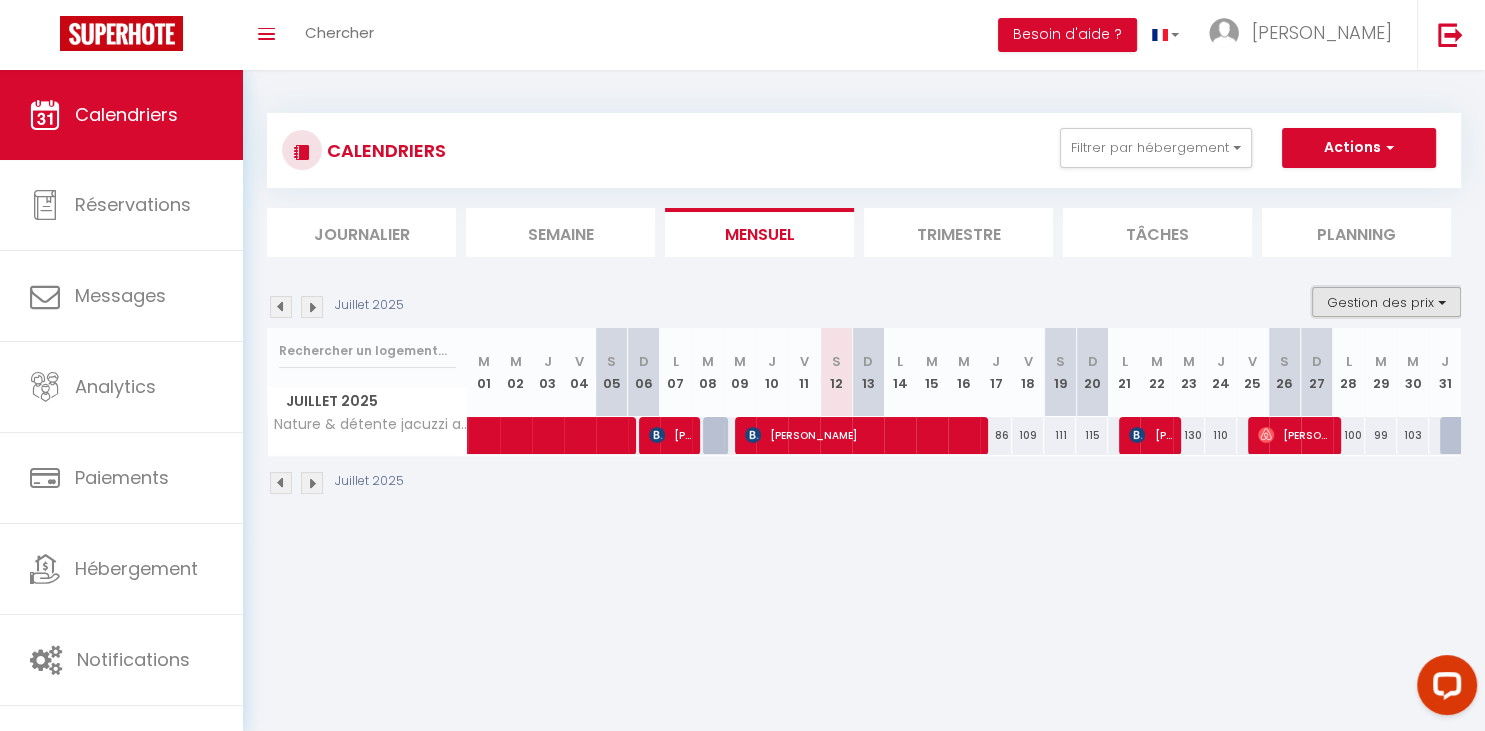 click on "Gestion des prix" at bounding box center [1386, 302] 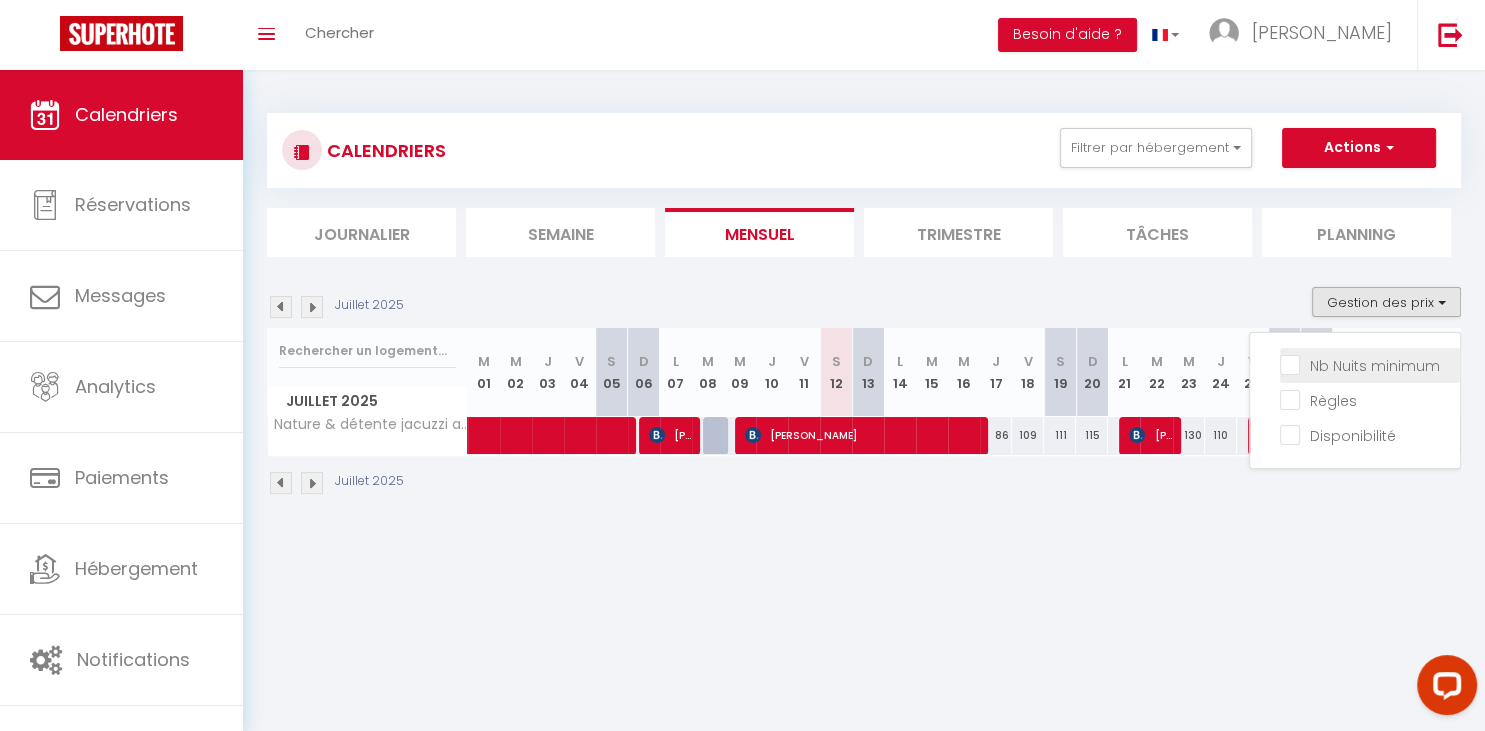 checkbox on "true" 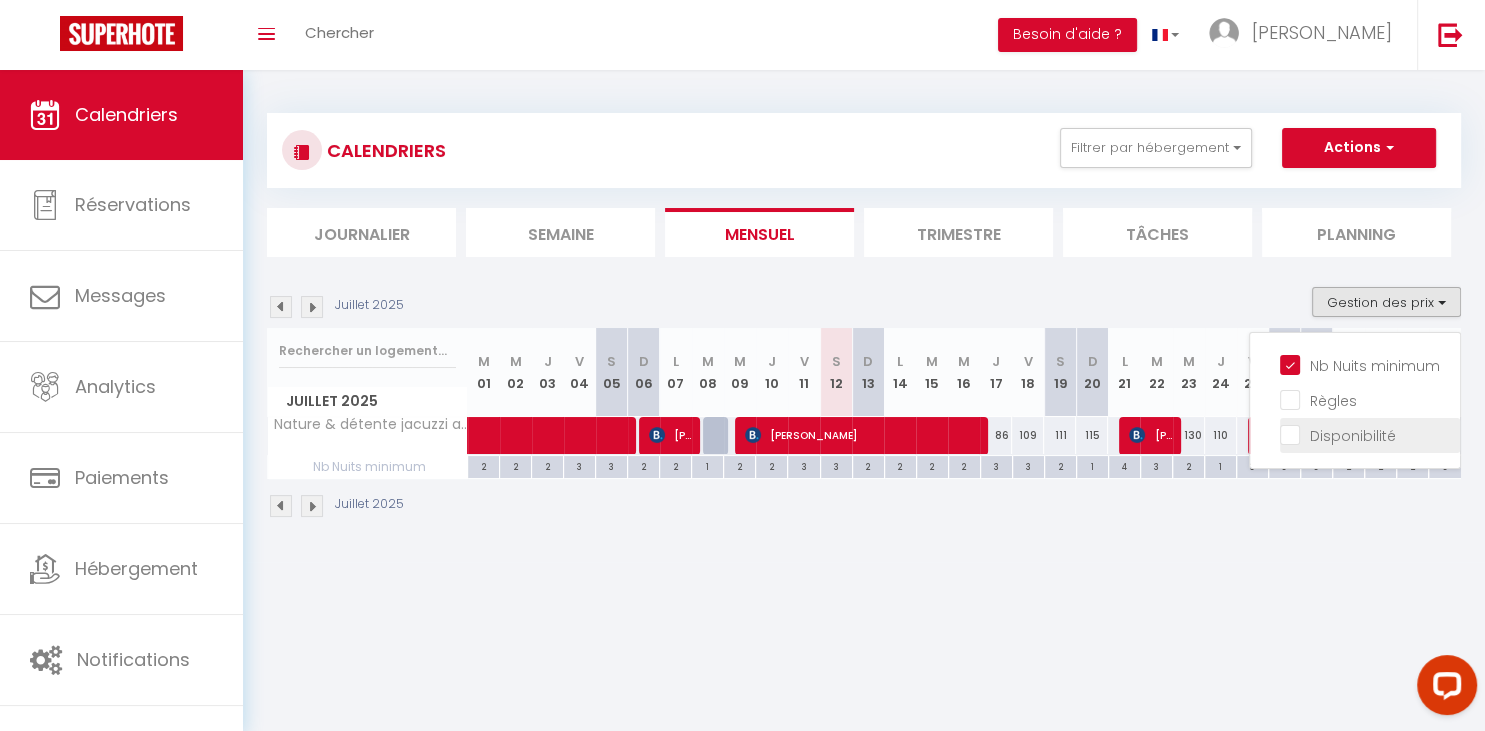 click on "Disponibilité" at bounding box center (1370, 434) 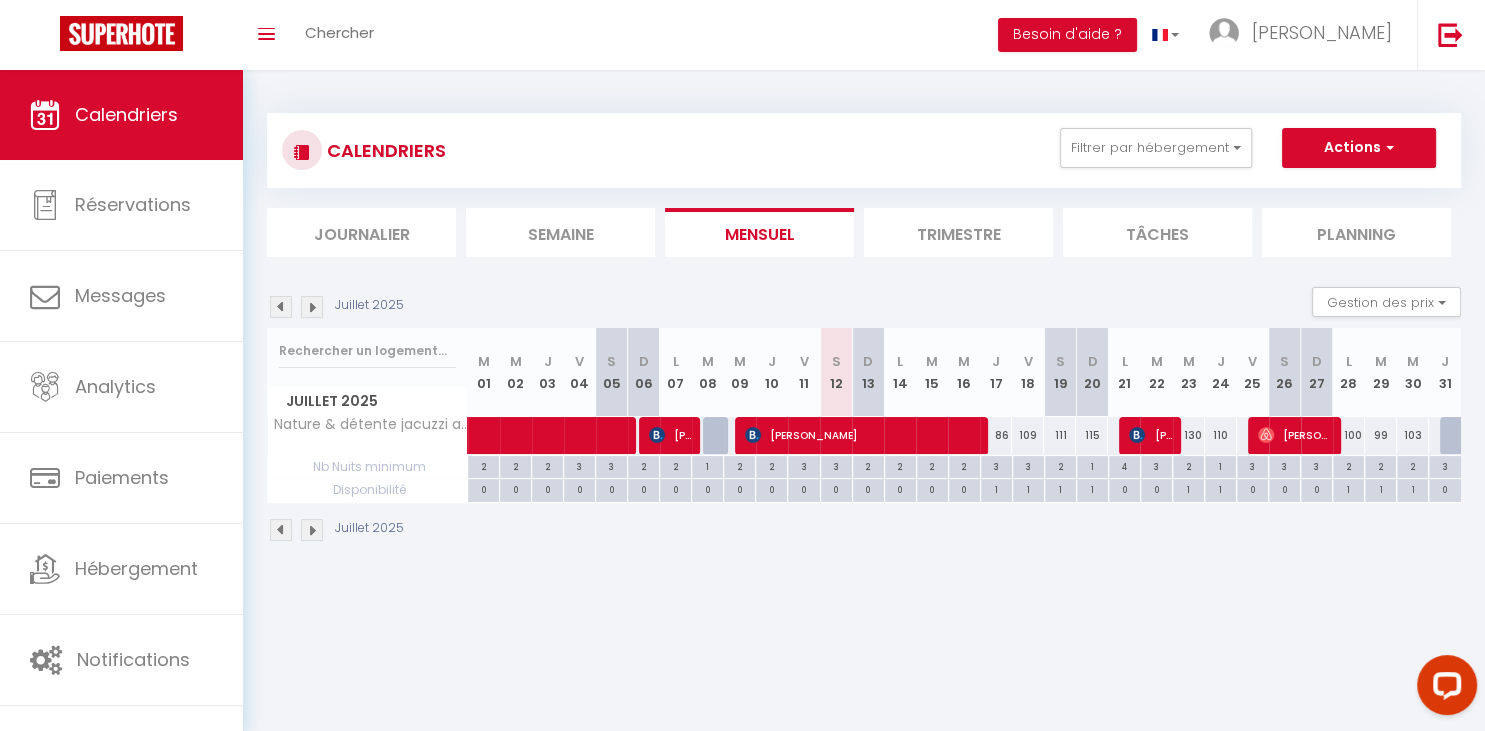 click on "Toggle menubar     Chercher   BUTTON
Besoin d'aide ?
[PERSON_NAME]   Paramètres        Équipe" at bounding box center (807, 35) 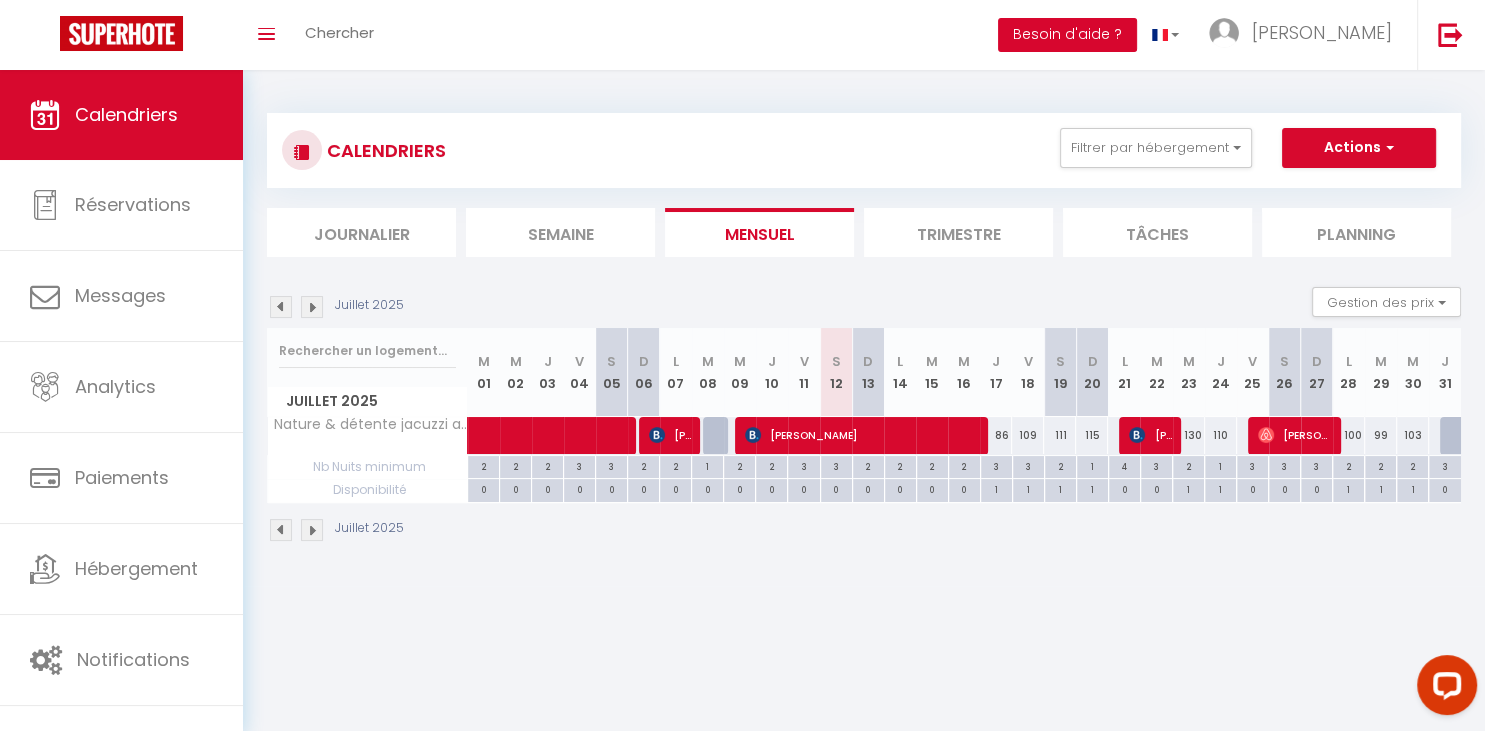 click on "Besoin d'aide ?" at bounding box center (1067, 35) 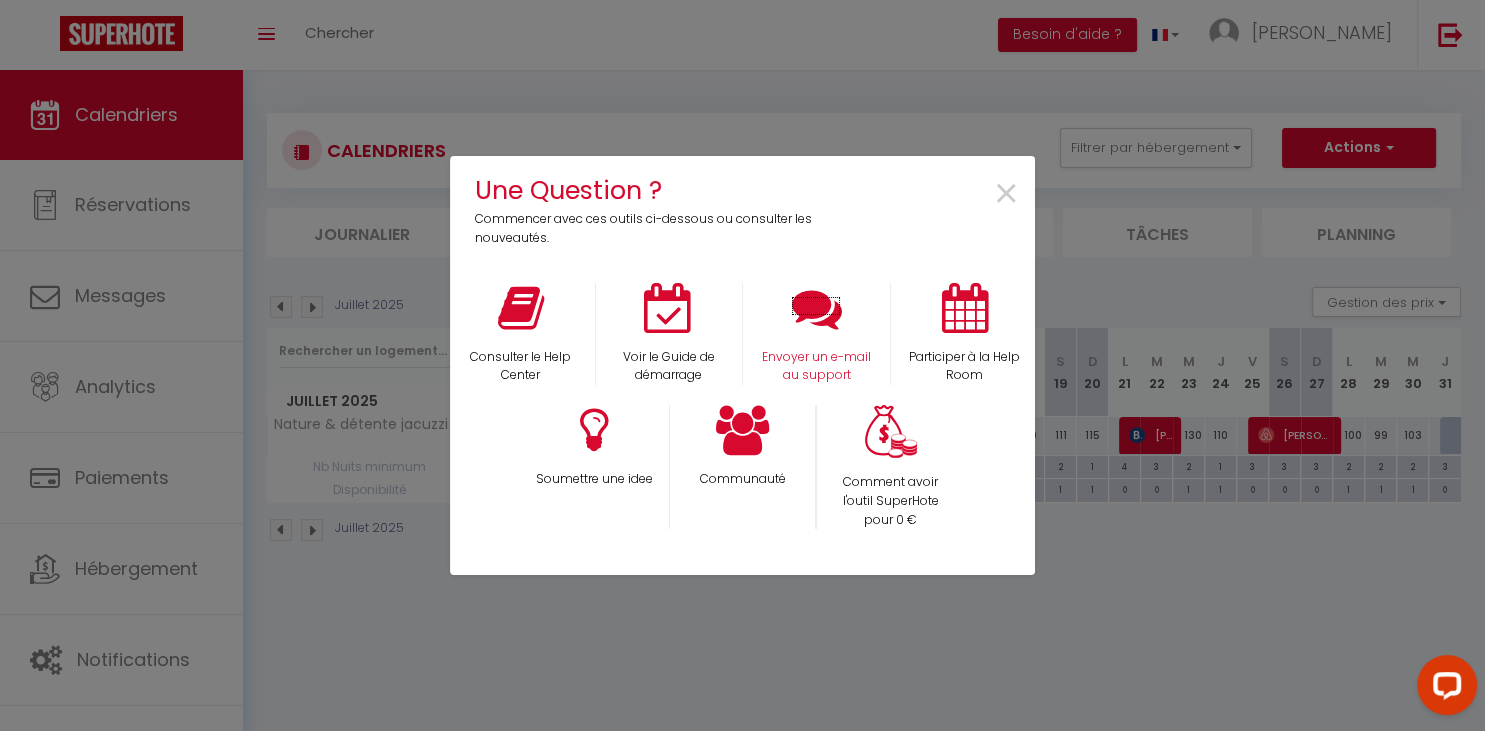 click at bounding box center (816, 308) 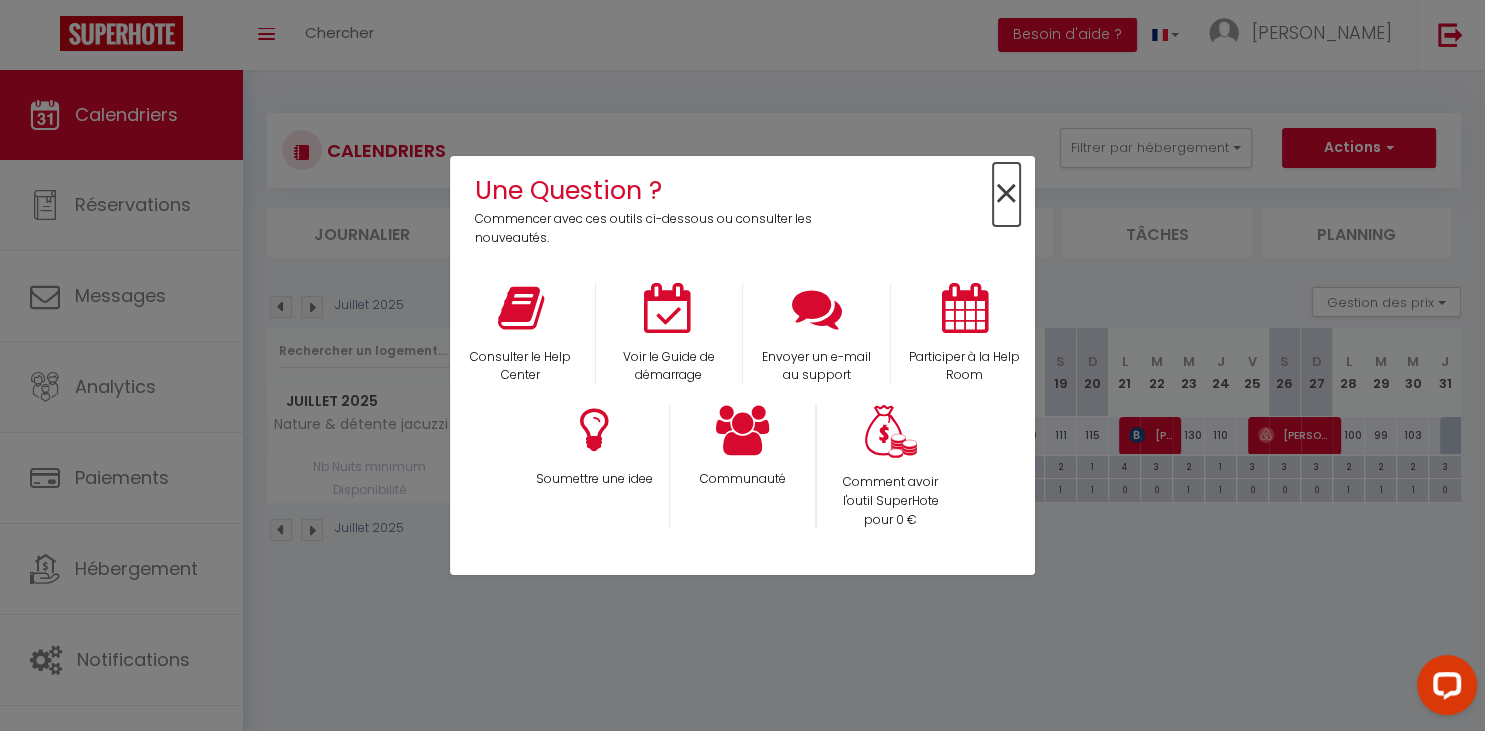 click on "×" at bounding box center [1006, 194] 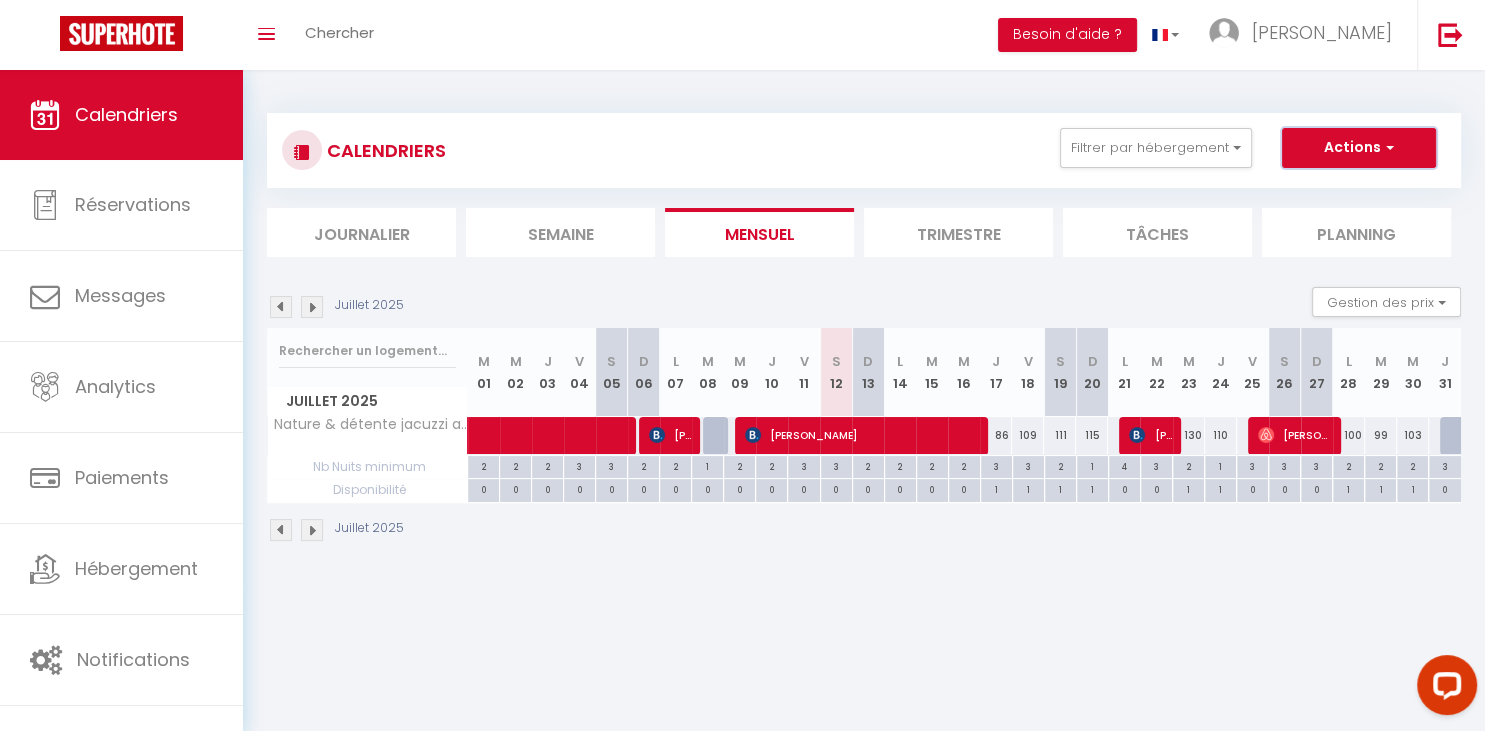 click on "Actions" at bounding box center (1359, 148) 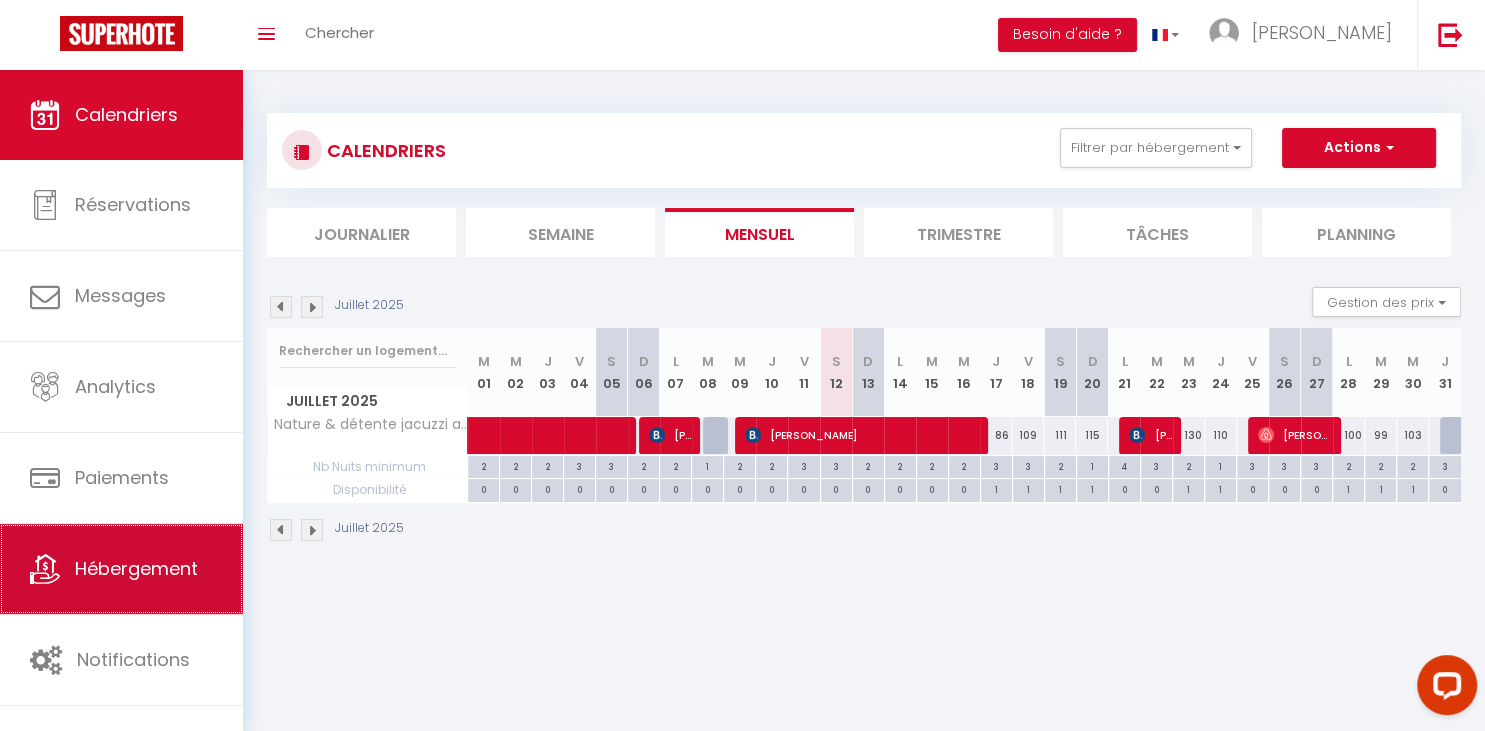 click on "Hébergement" at bounding box center [121, 569] 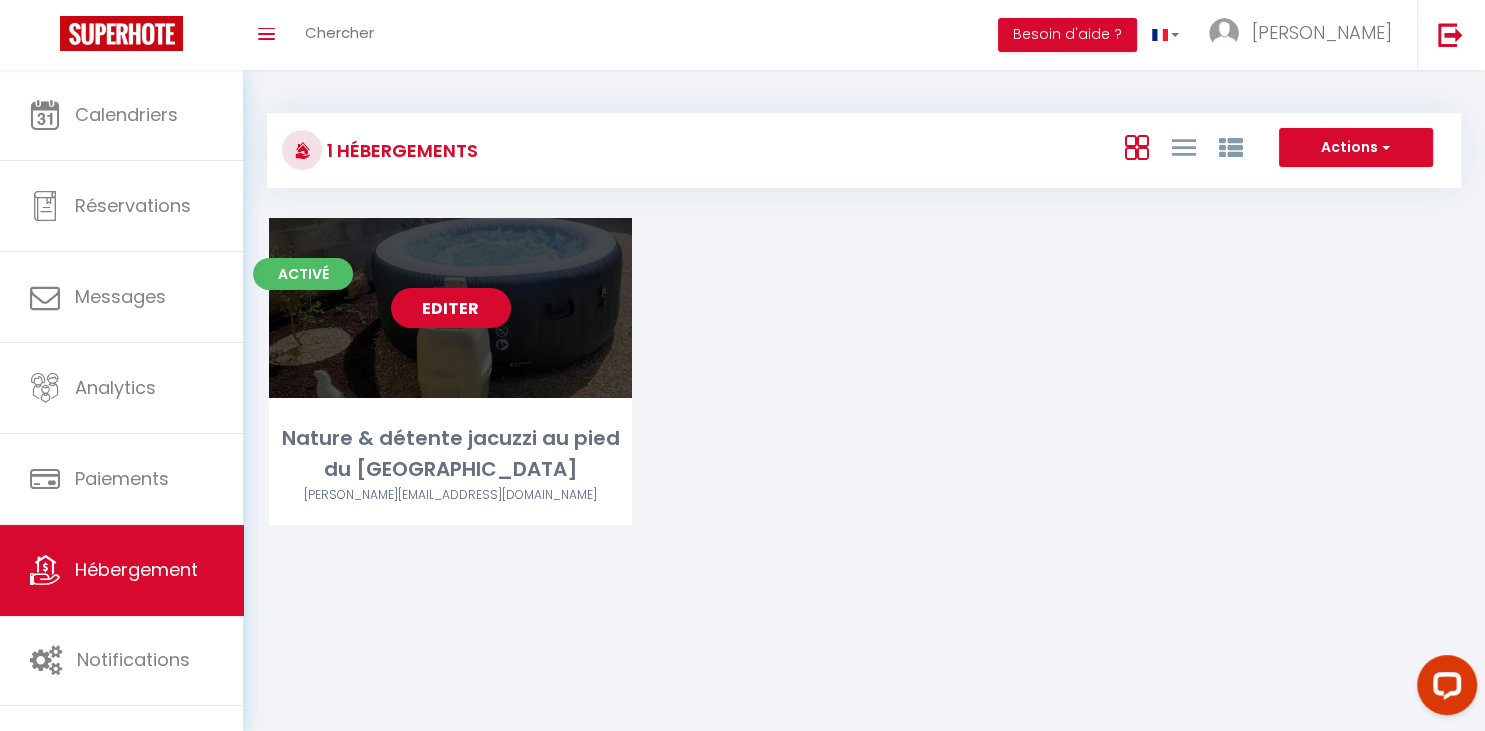 click on "Editer" at bounding box center [451, 308] 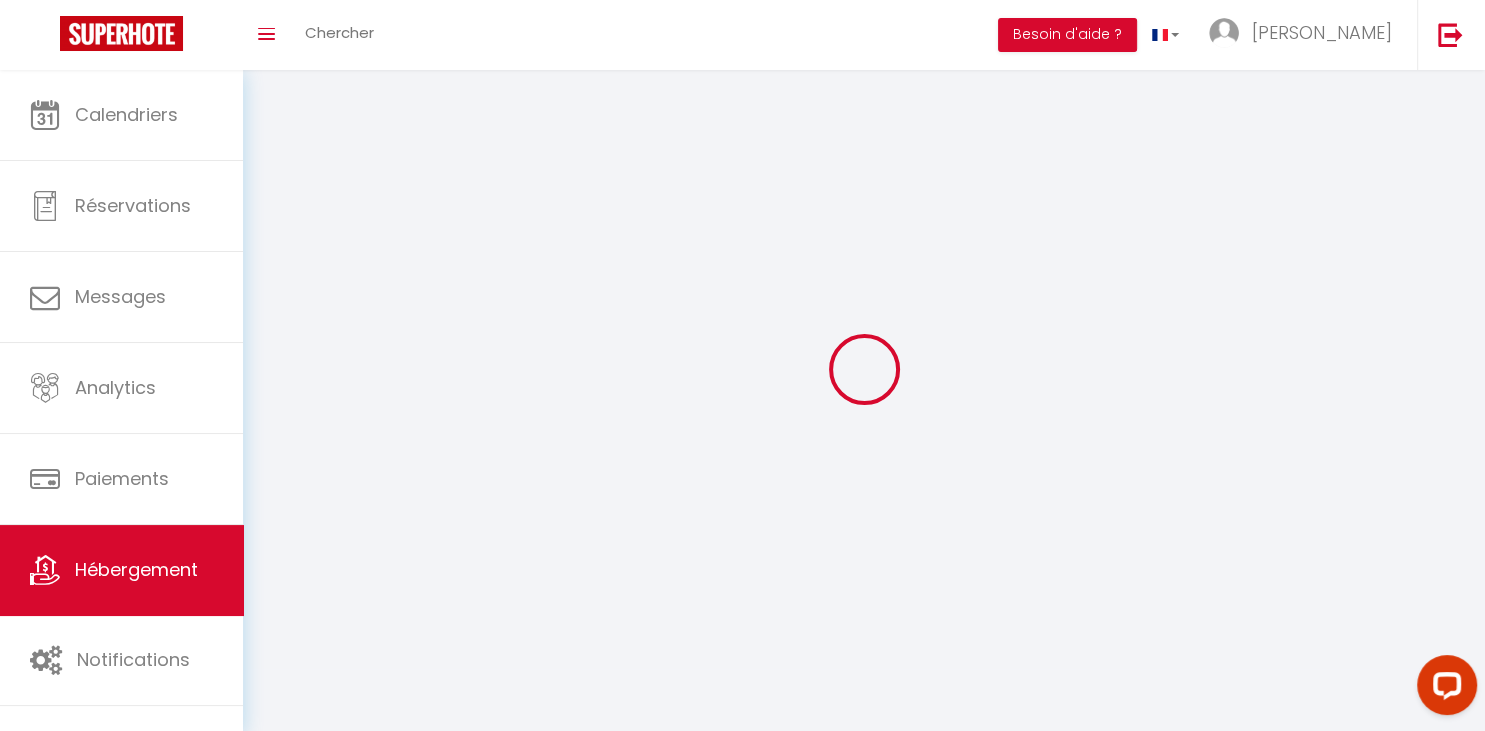 select 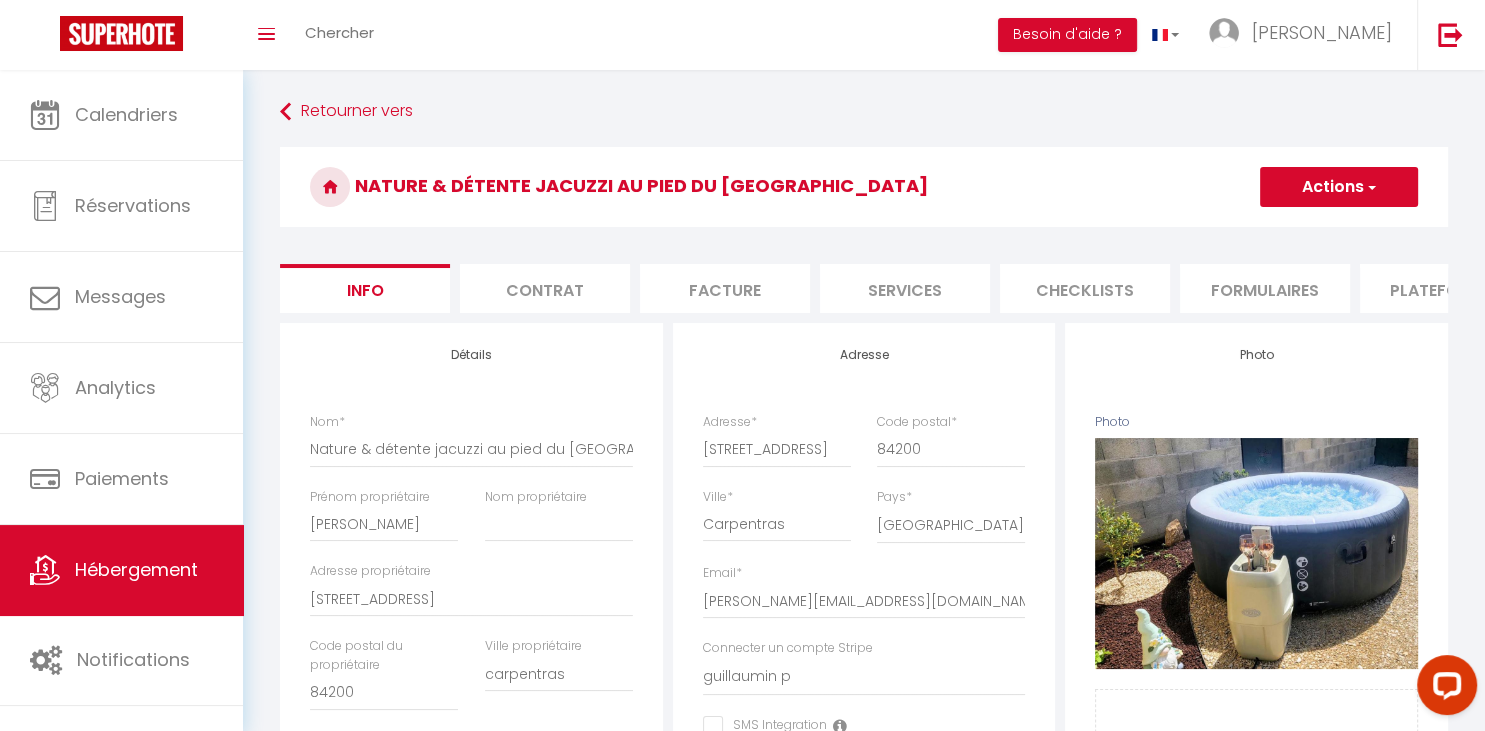 click on "Plateformes" at bounding box center [1445, 288] 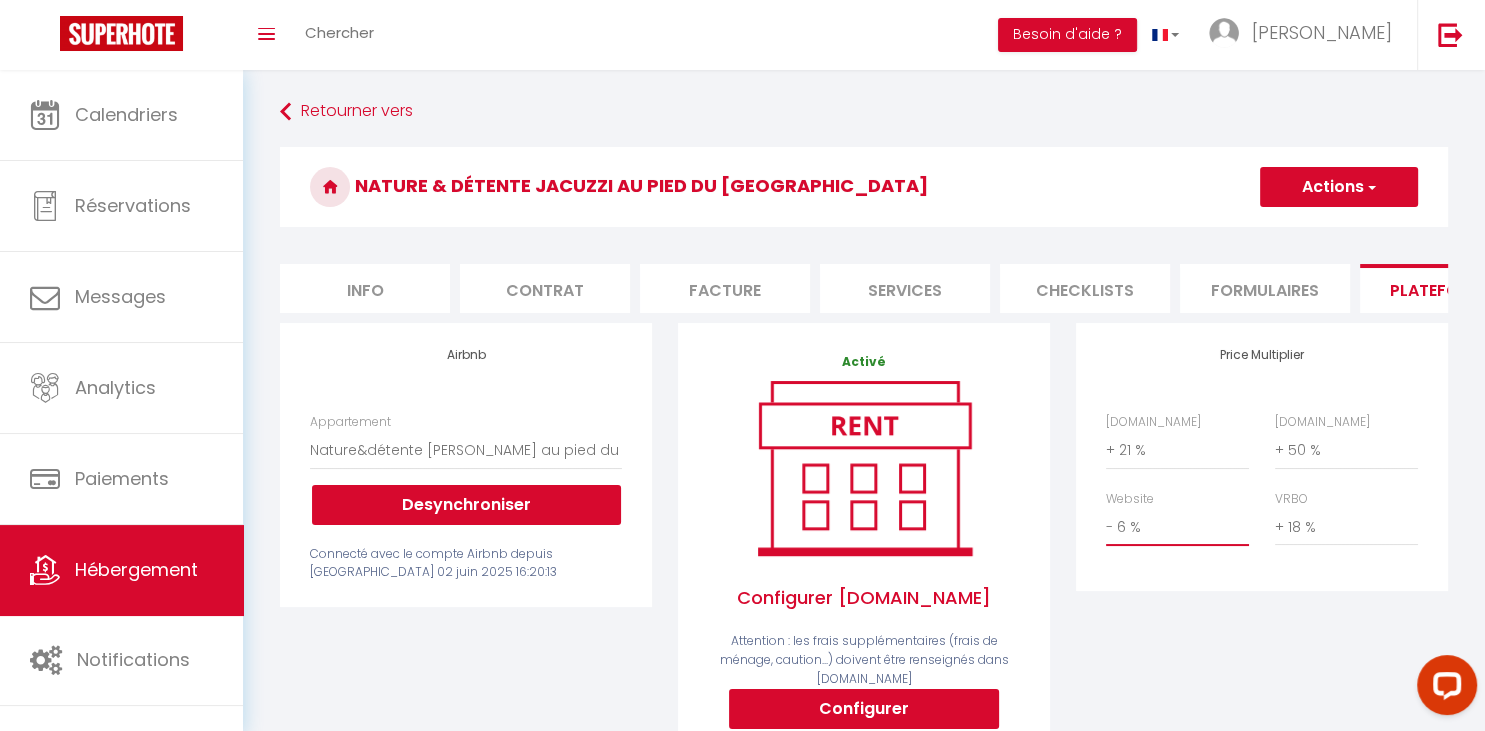 click on "0
+ 1 %
+ 2 %
+ 3 %
+ 4 %
+ 5 %
+ 6 %
+ 7 %
+ 8 %
+ 9 %" at bounding box center [1177, 527] 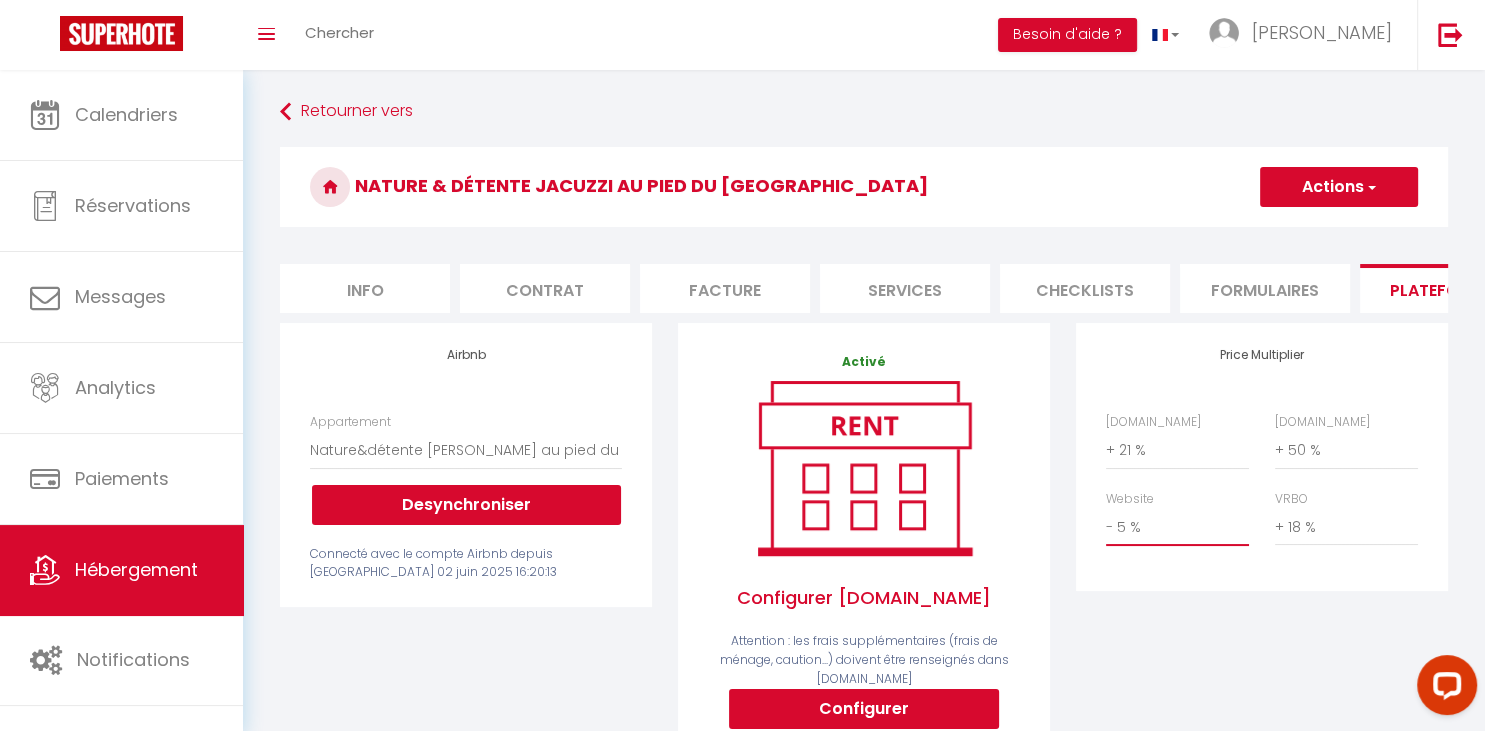 click on "- 5 %" at bounding box center [0, 0] 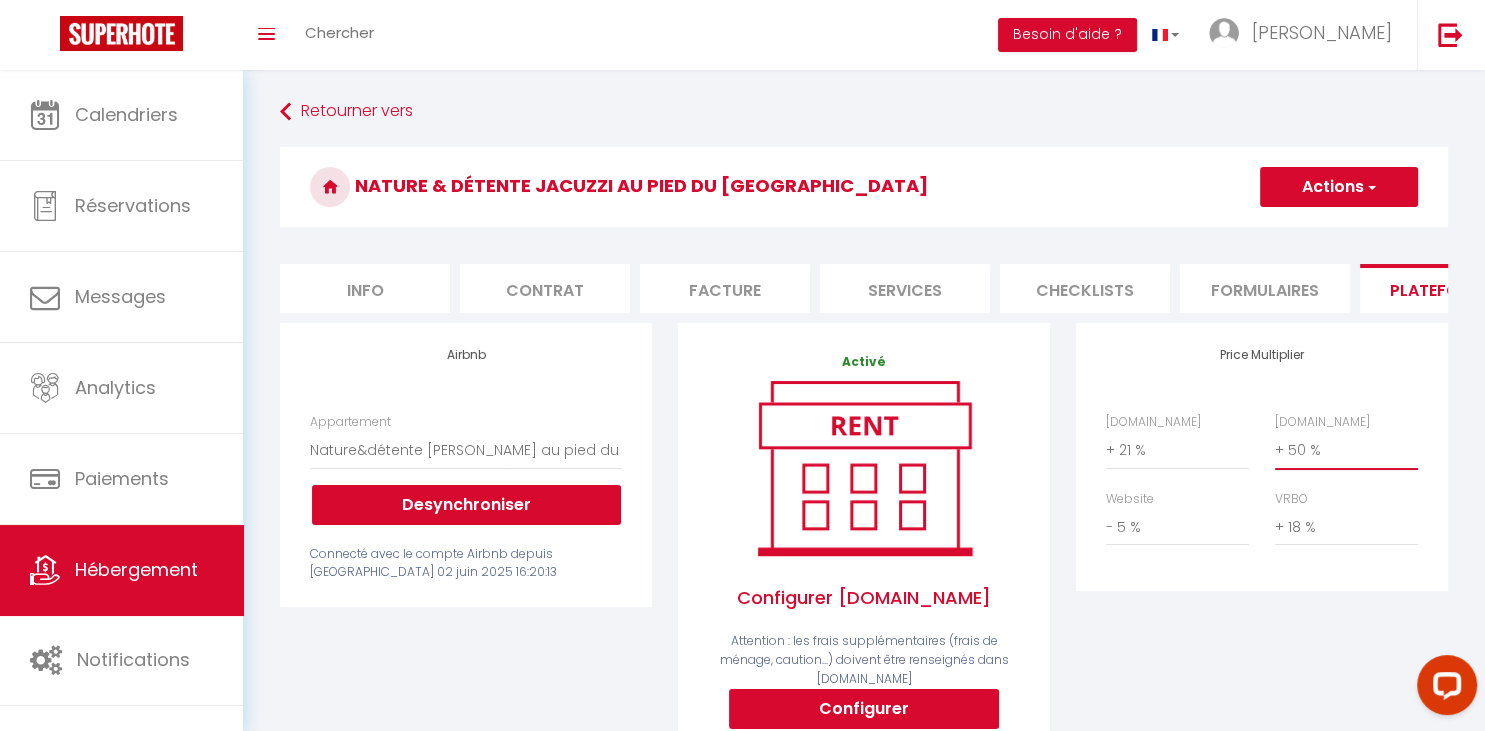 click on "0
+ 1 %
+ 2 %
+ 3 %
+ 4 %
+ 5 %
+ 6 %
+ 7 %
+ 8 %
+ 9 %" at bounding box center [1346, 450] 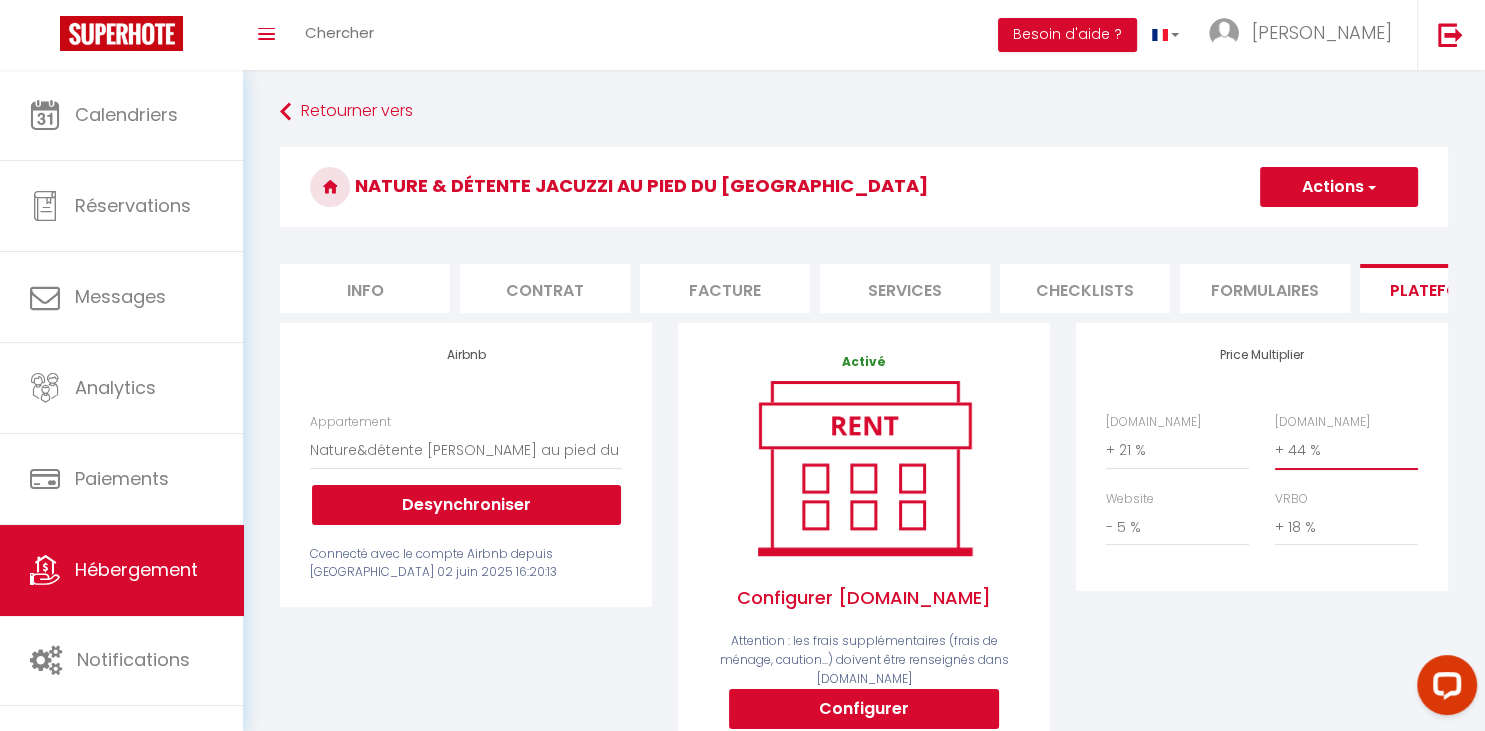 click on "+ 44 %" at bounding box center (0, 0) 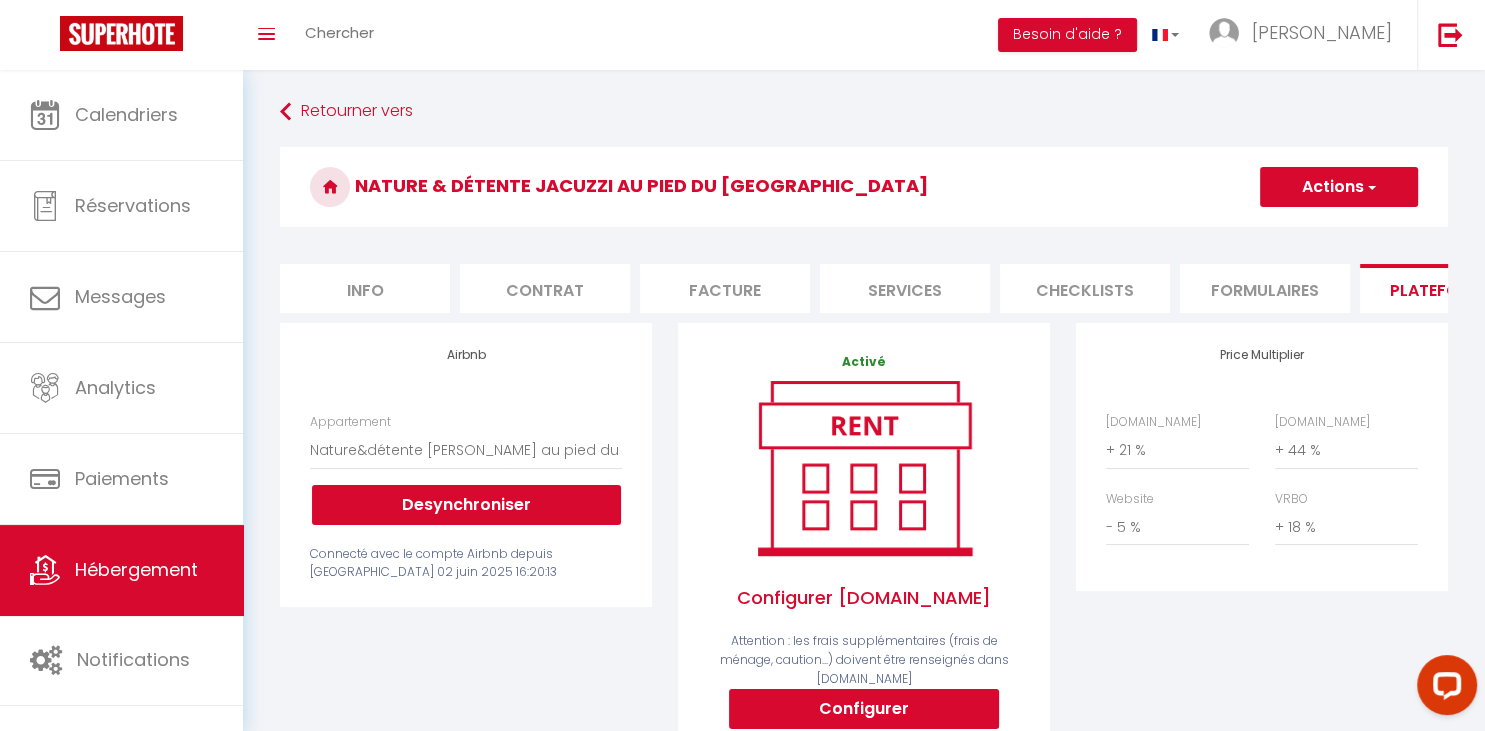 click on "Actions" at bounding box center (1339, 187) 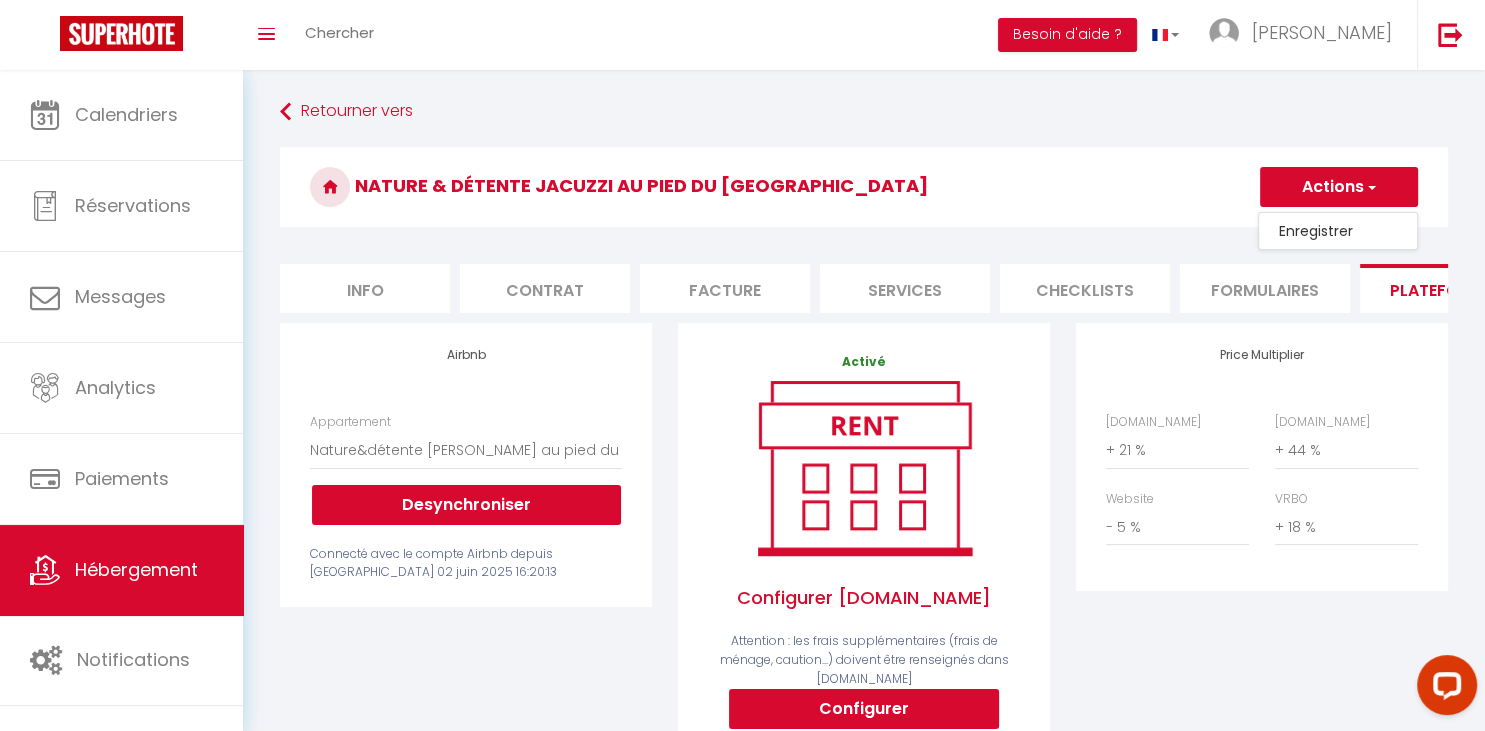 click on "Enregistrer" at bounding box center (1338, 231) 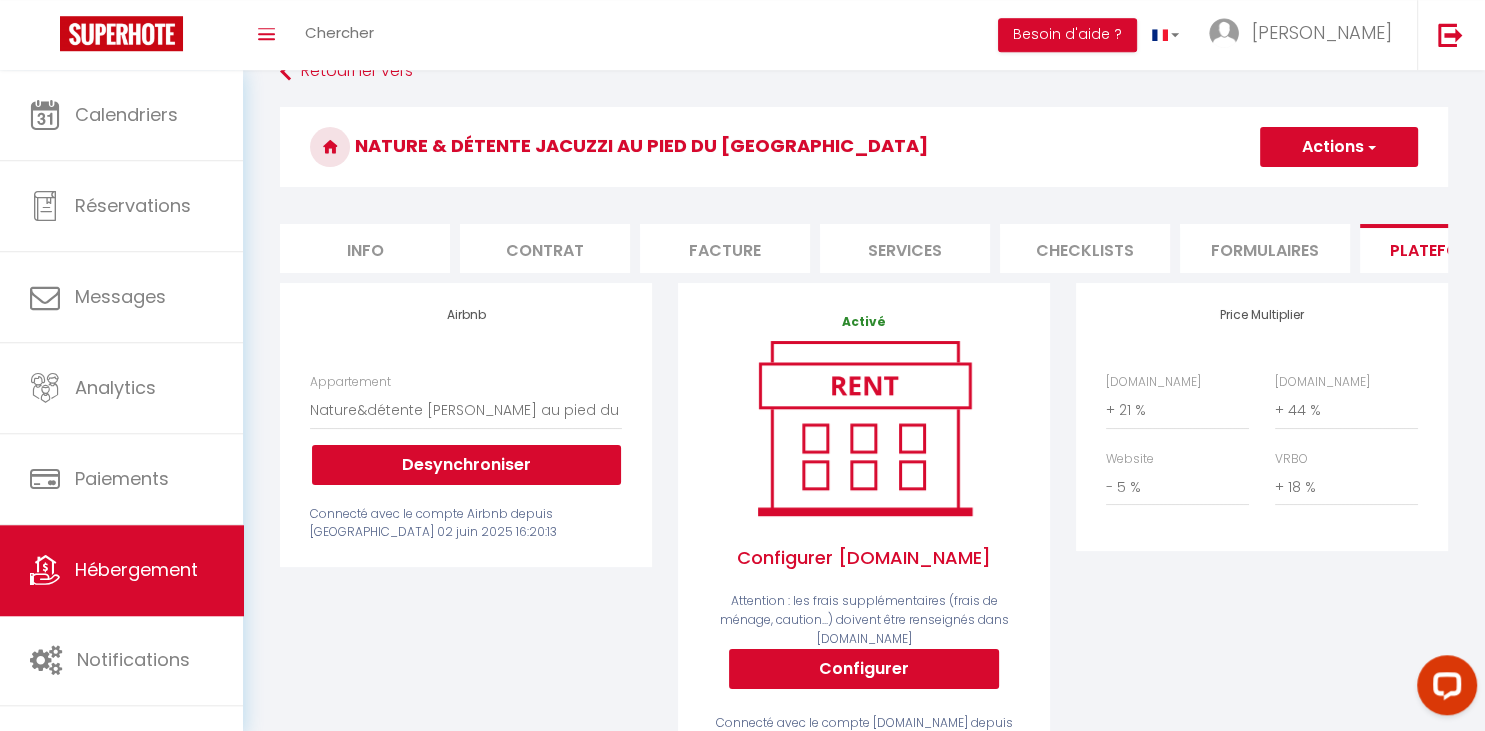 scroll, scrollTop: 15, scrollLeft: 0, axis: vertical 